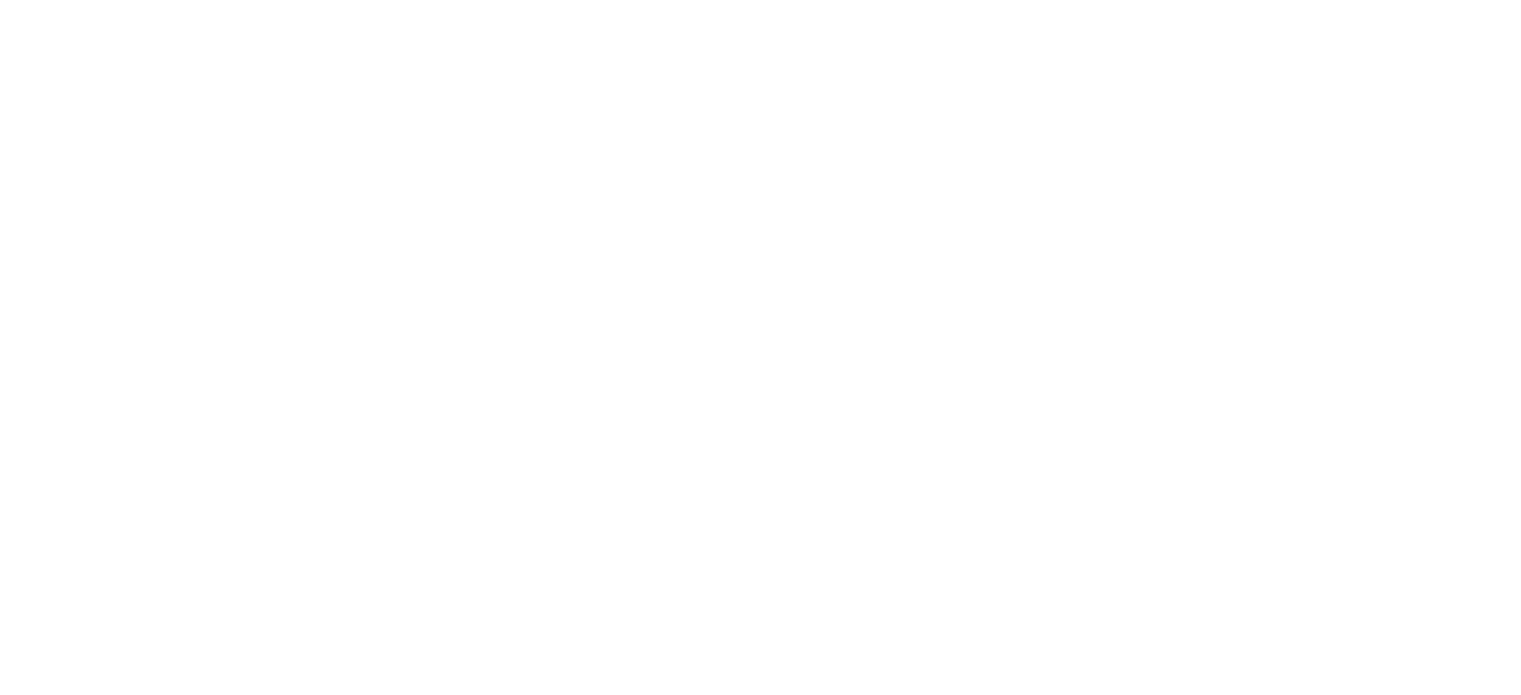 scroll, scrollTop: 0, scrollLeft: 0, axis: both 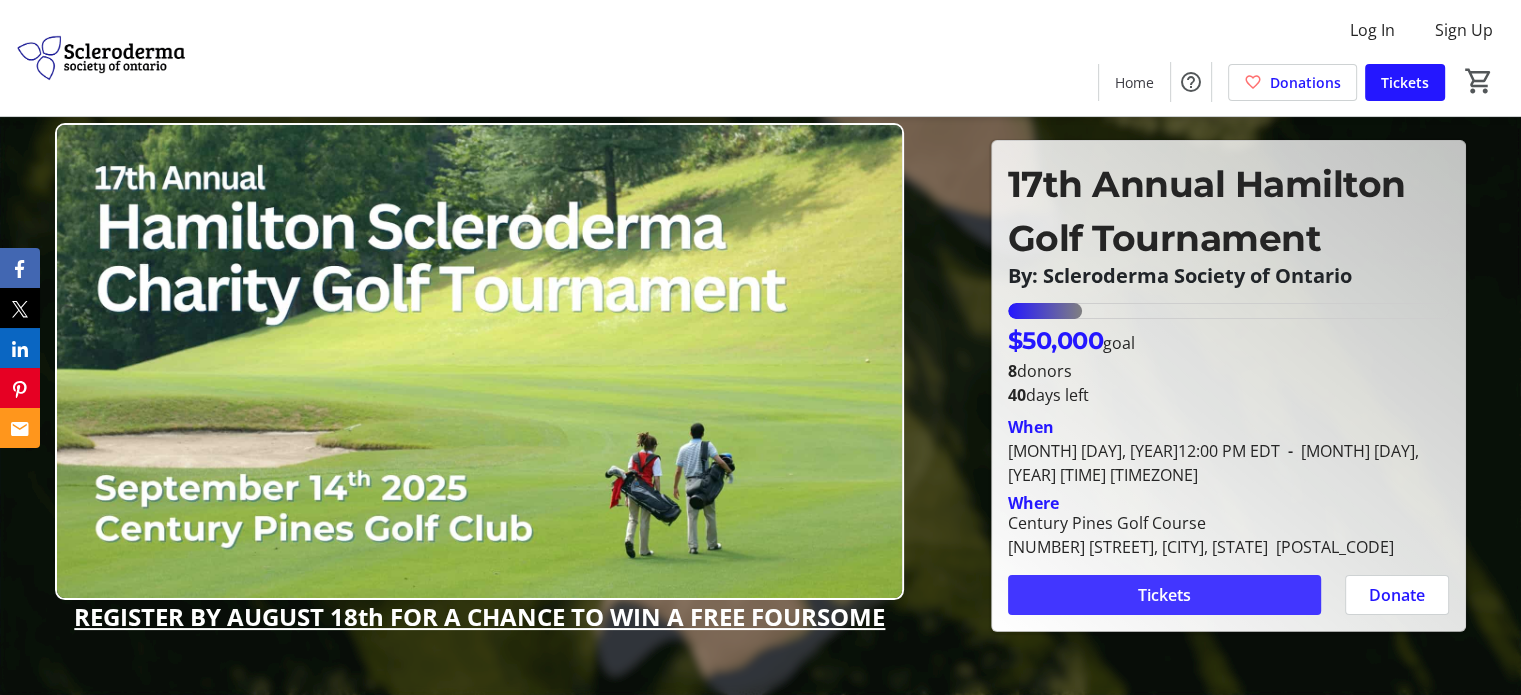 click on "Tickets" at bounding box center [1164, 595] 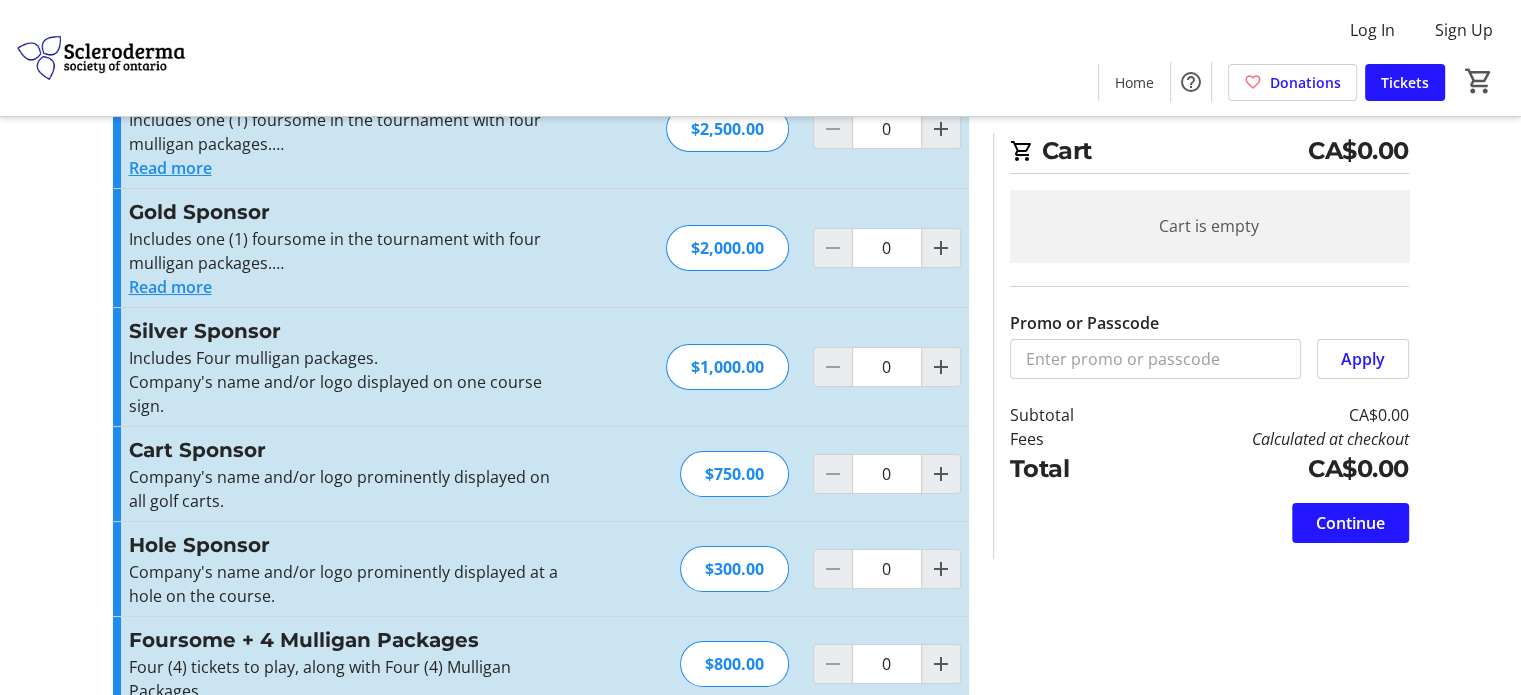 scroll, scrollTop: 300, scrollLeft: 0, axis: vertical 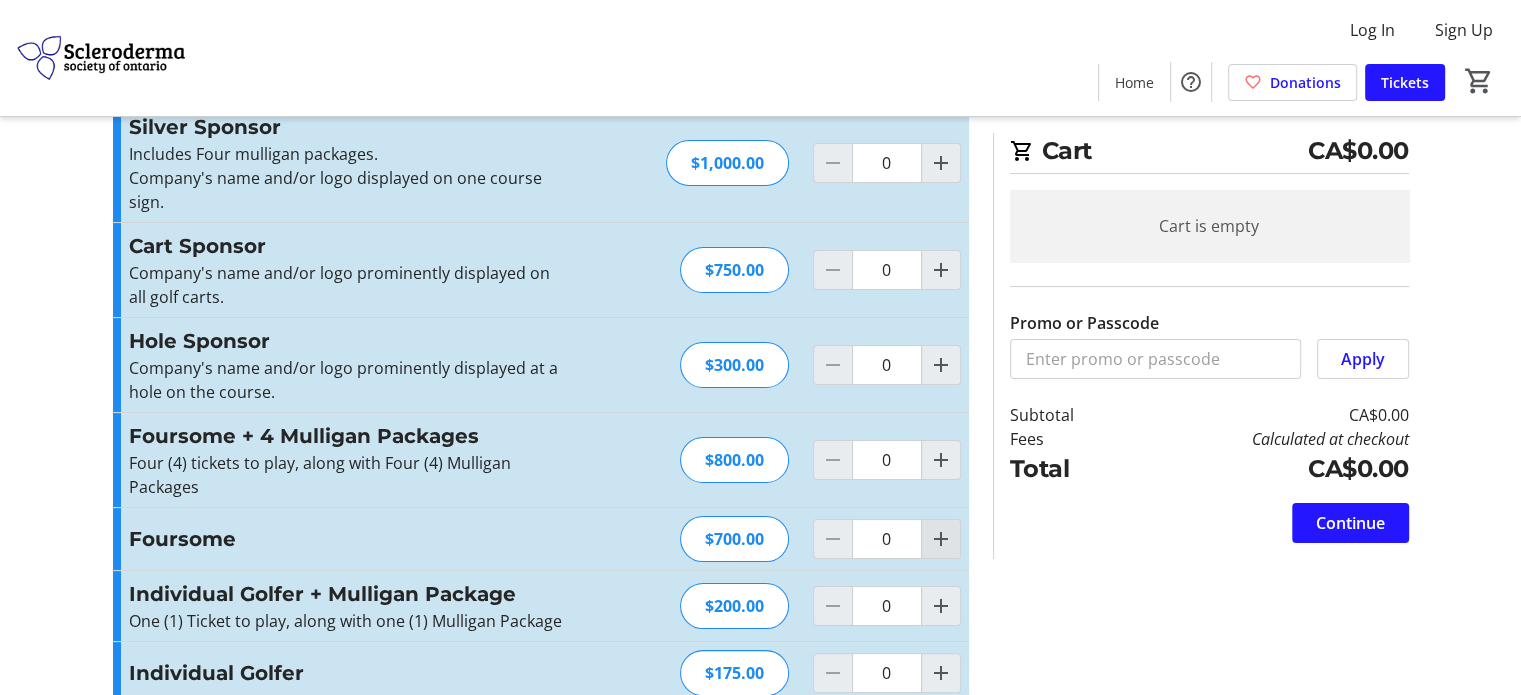 click 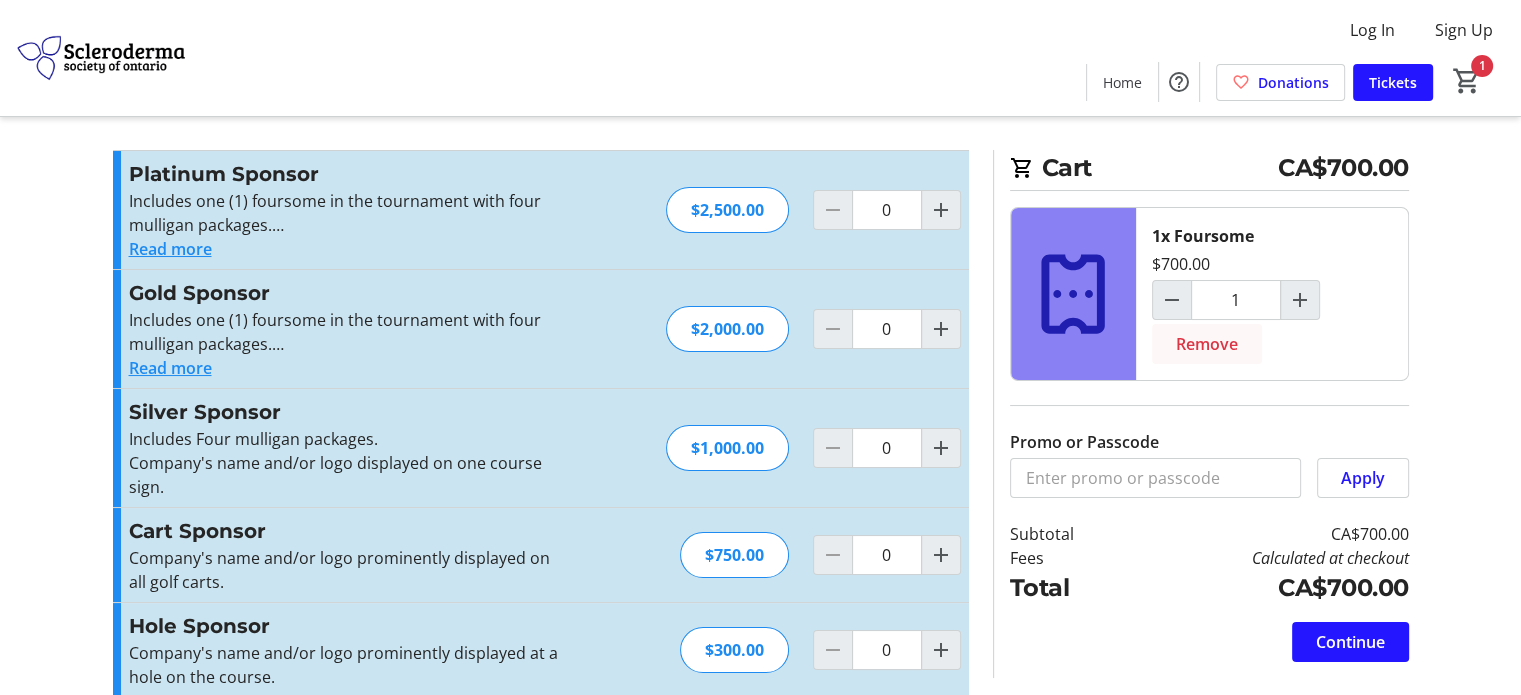 scroll, scrollTop: 300, scrollLeft: 0, axis: vertical 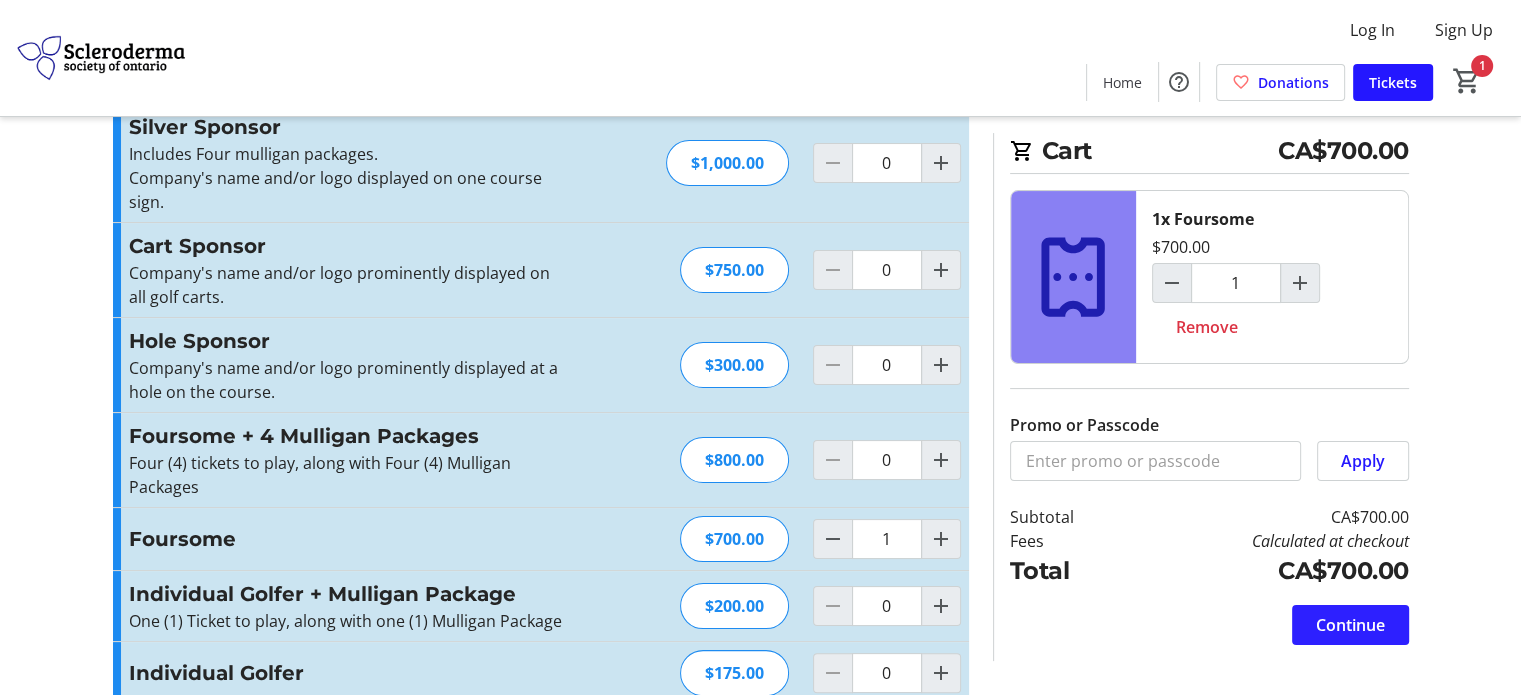 click on "Continue" 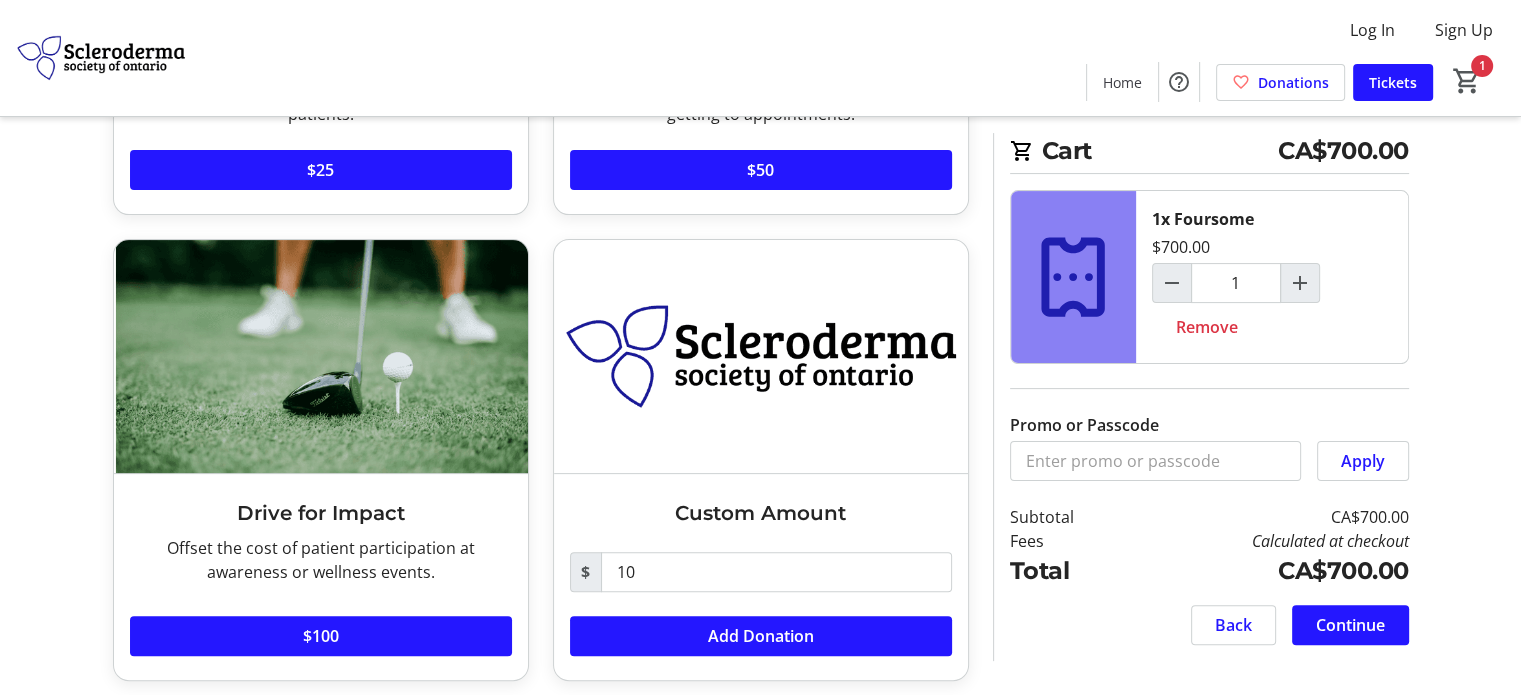 scroll, scrollTop: 452, scrollLeft: 0, axis: vertical 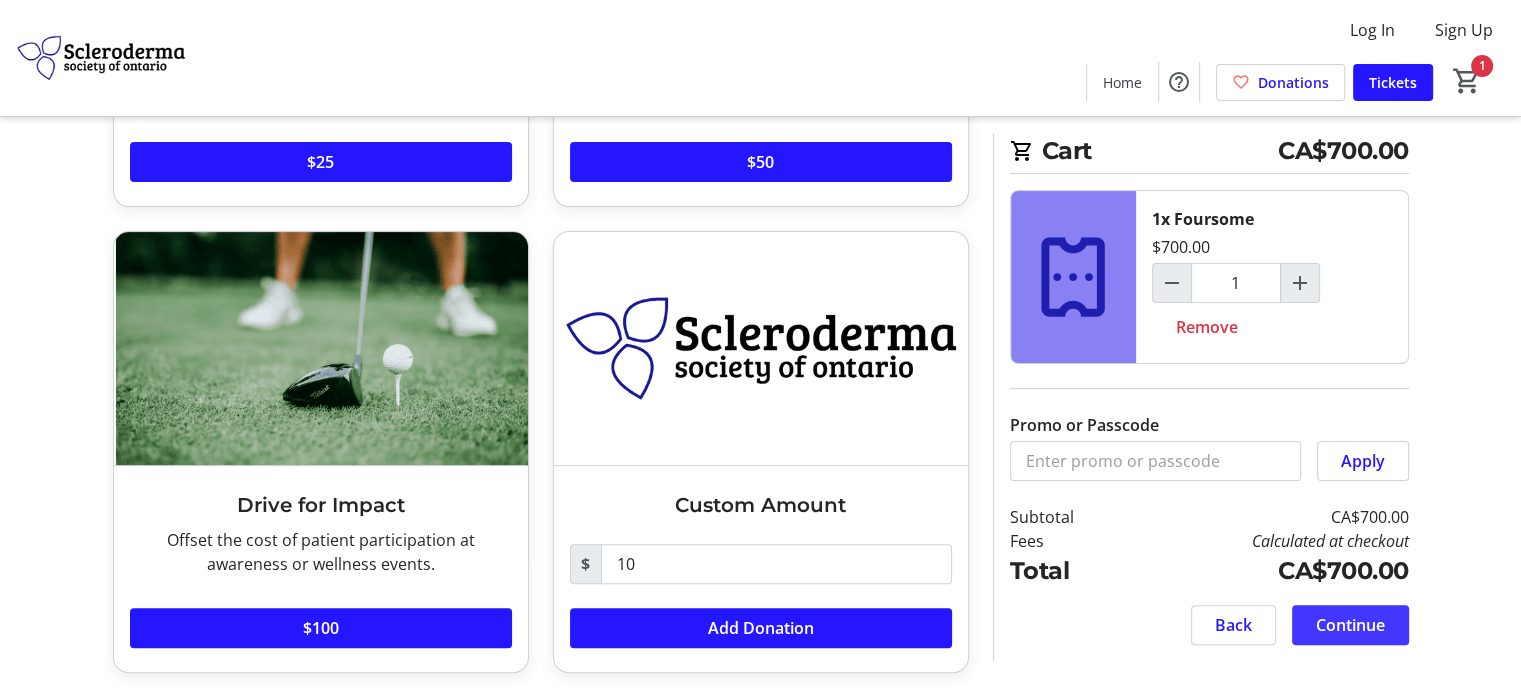 click on "Continue" 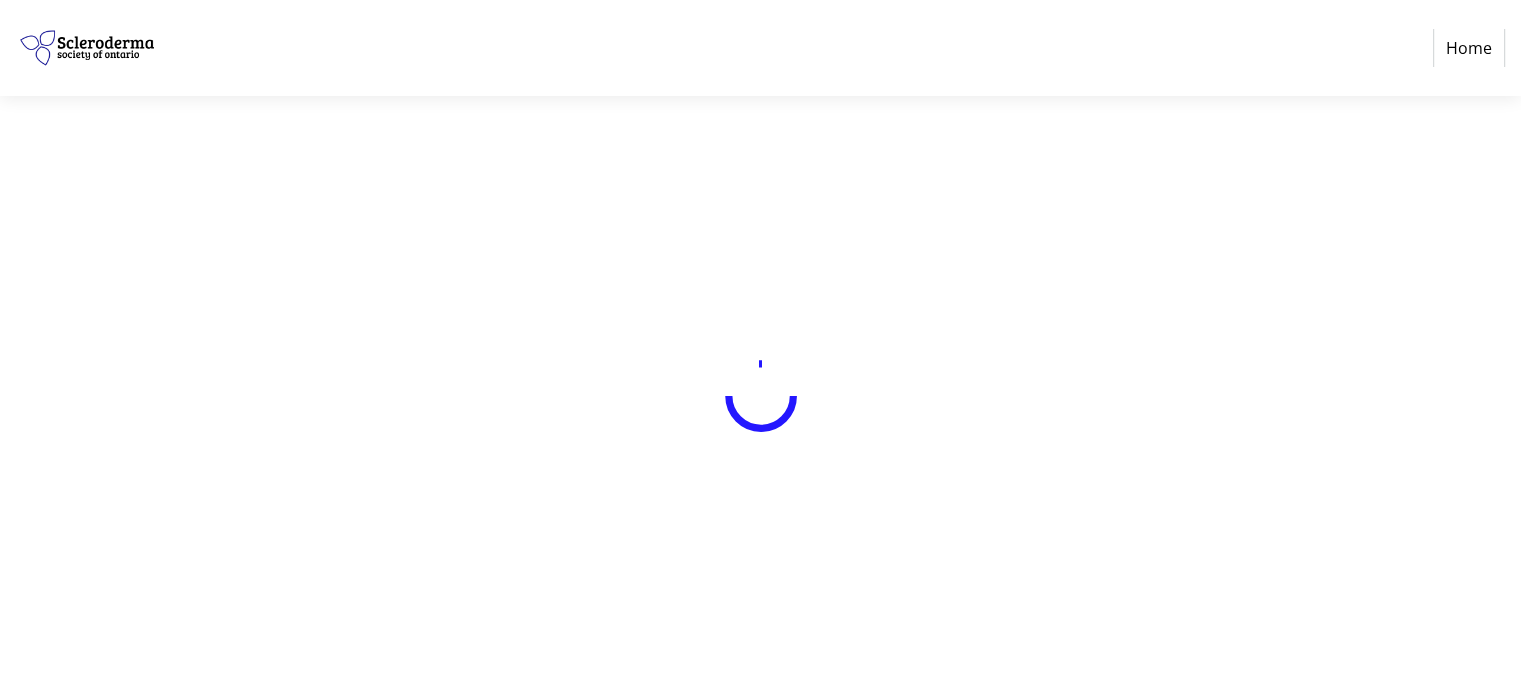scroll, scrollTop: 0, scrollLeft: 0, axis: both 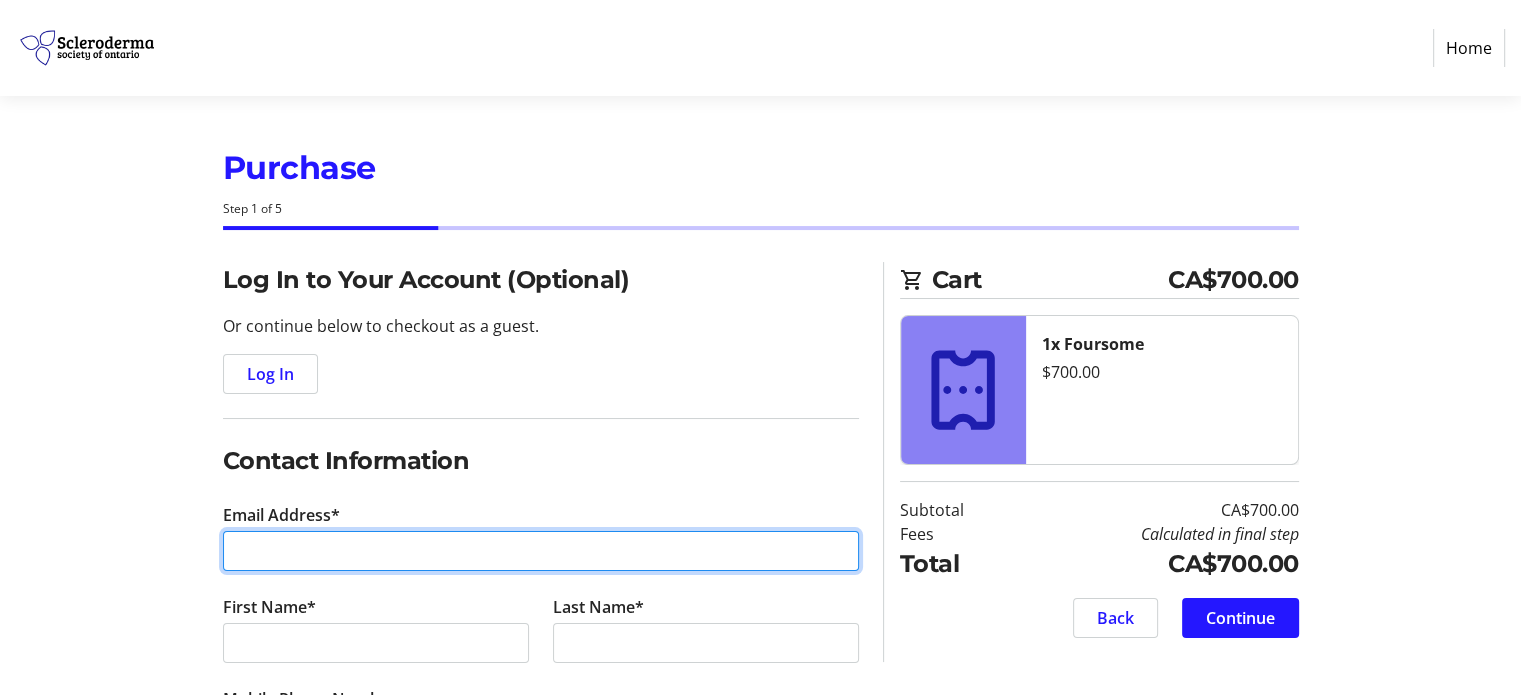 click on "Email Address*" at bounding box center [541, 551] 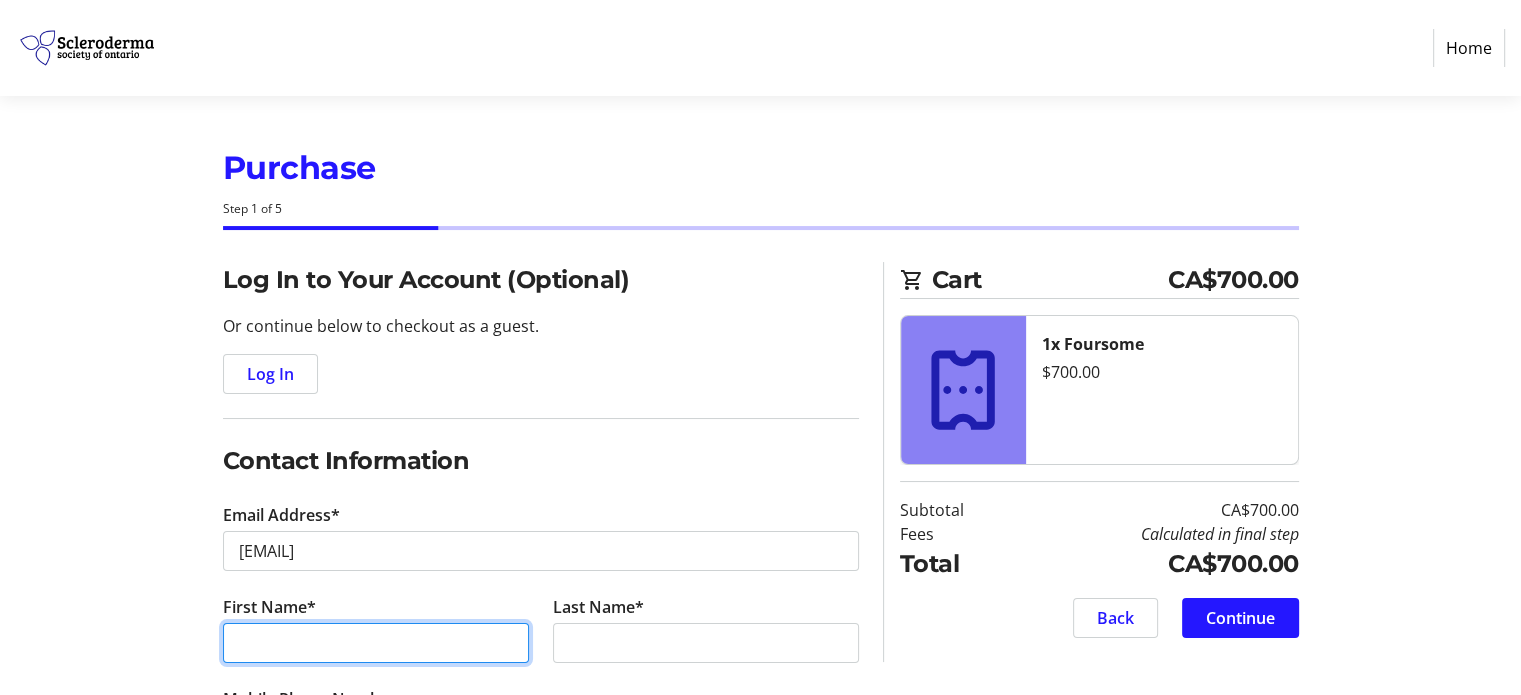 type on "[FIRST]" 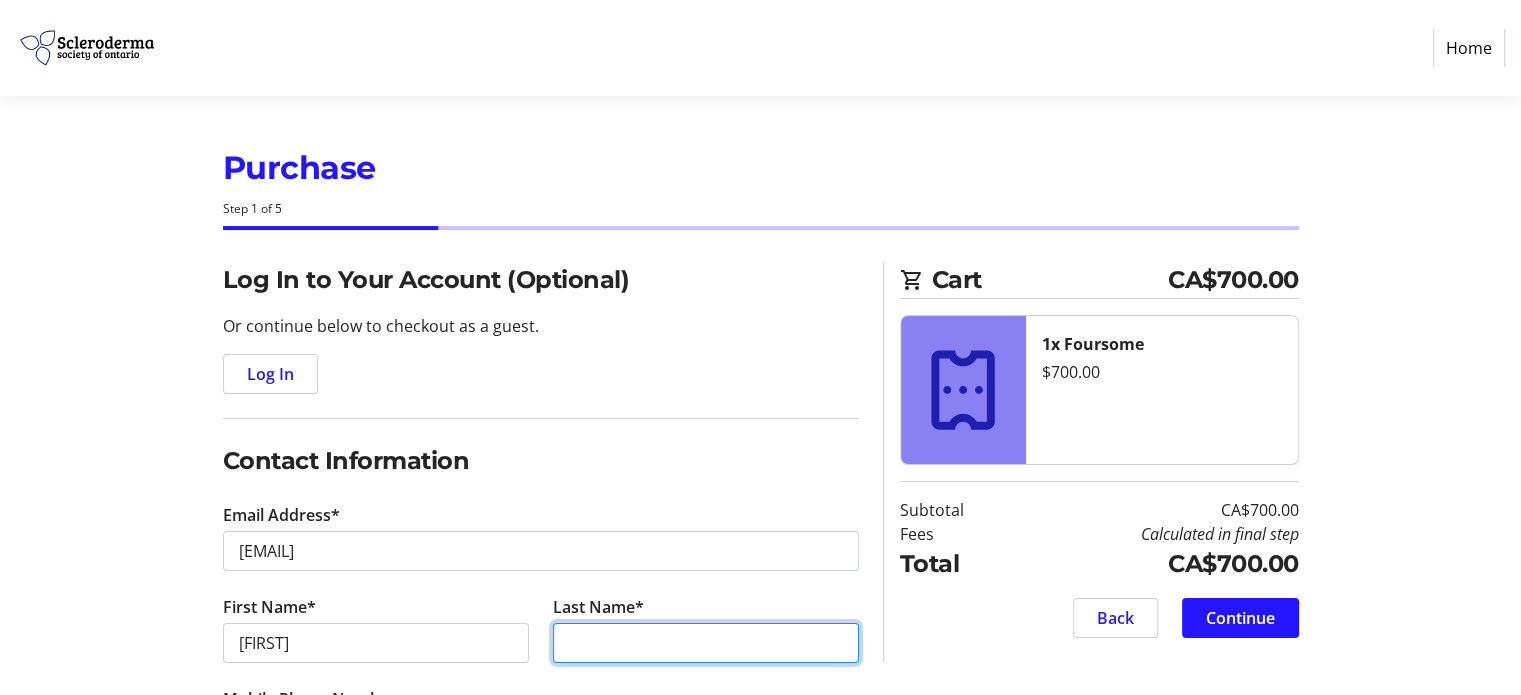 type on "[FIRST] [LAST]" 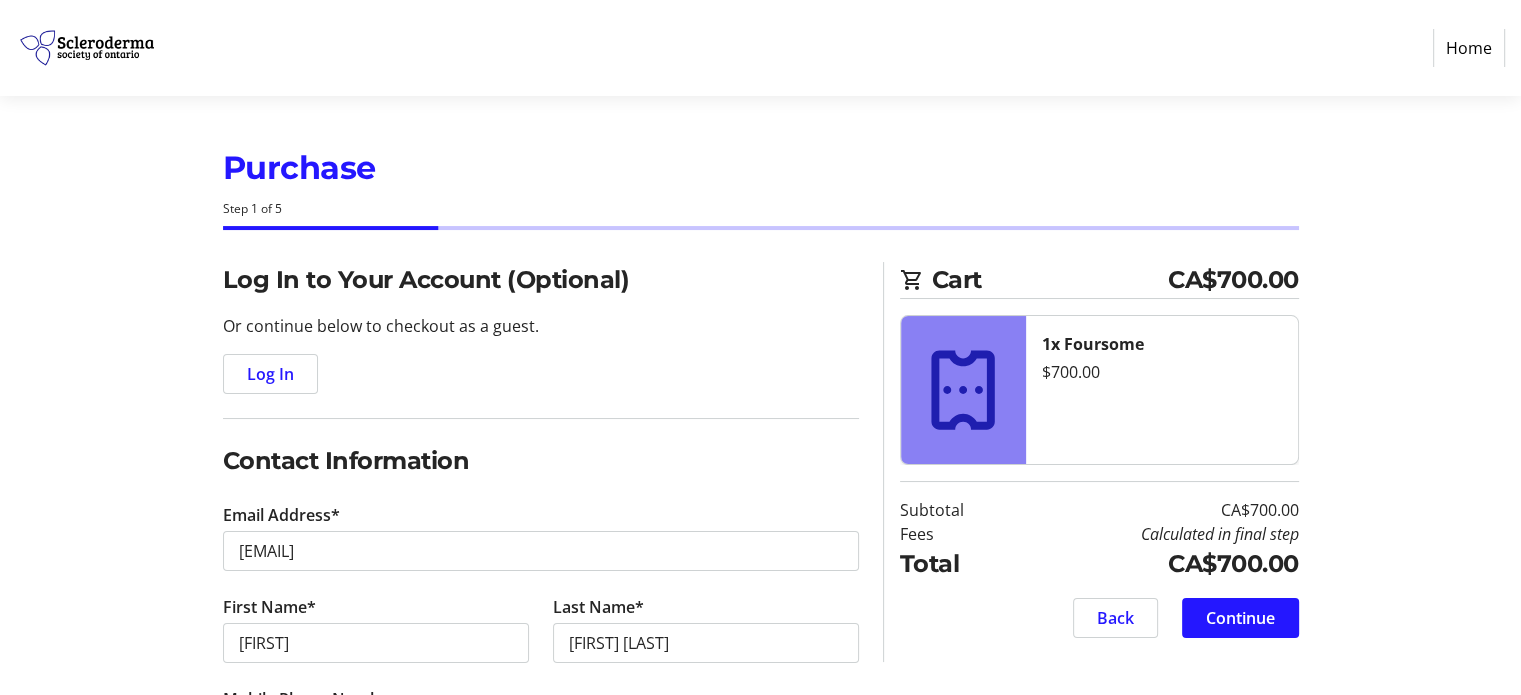 type on "([PHONE]) [PHONE]-[PHONE]" 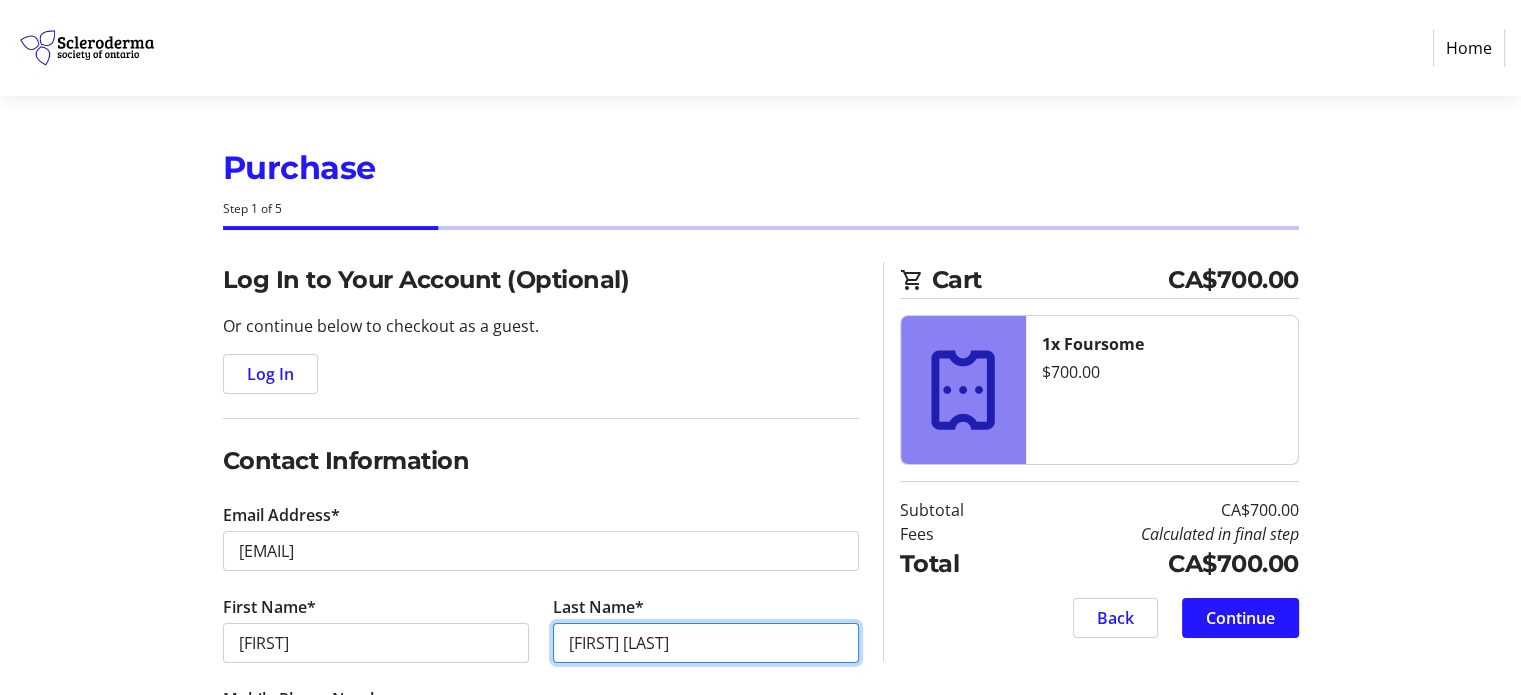 click on "[FIRST] [LAST]" at bounding box center [706, 643] 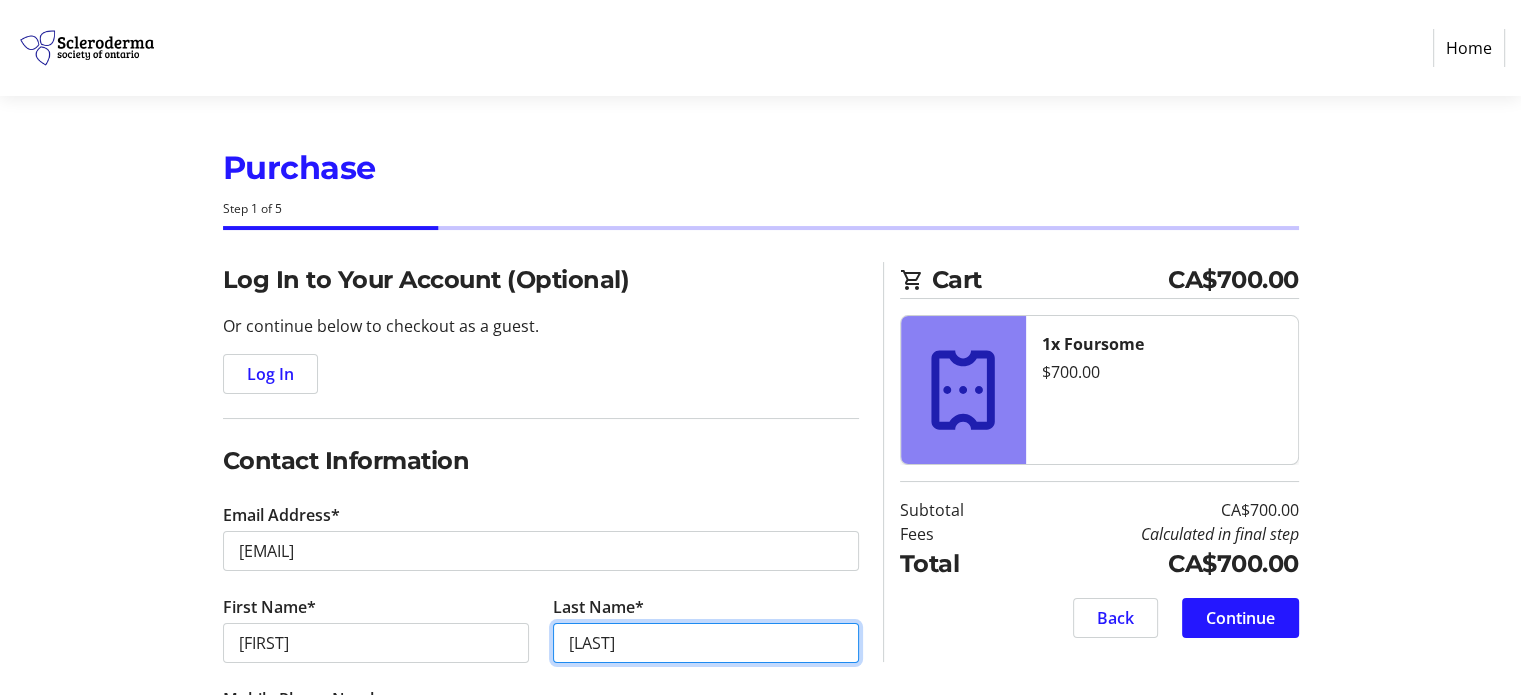 type on "[LAST]" 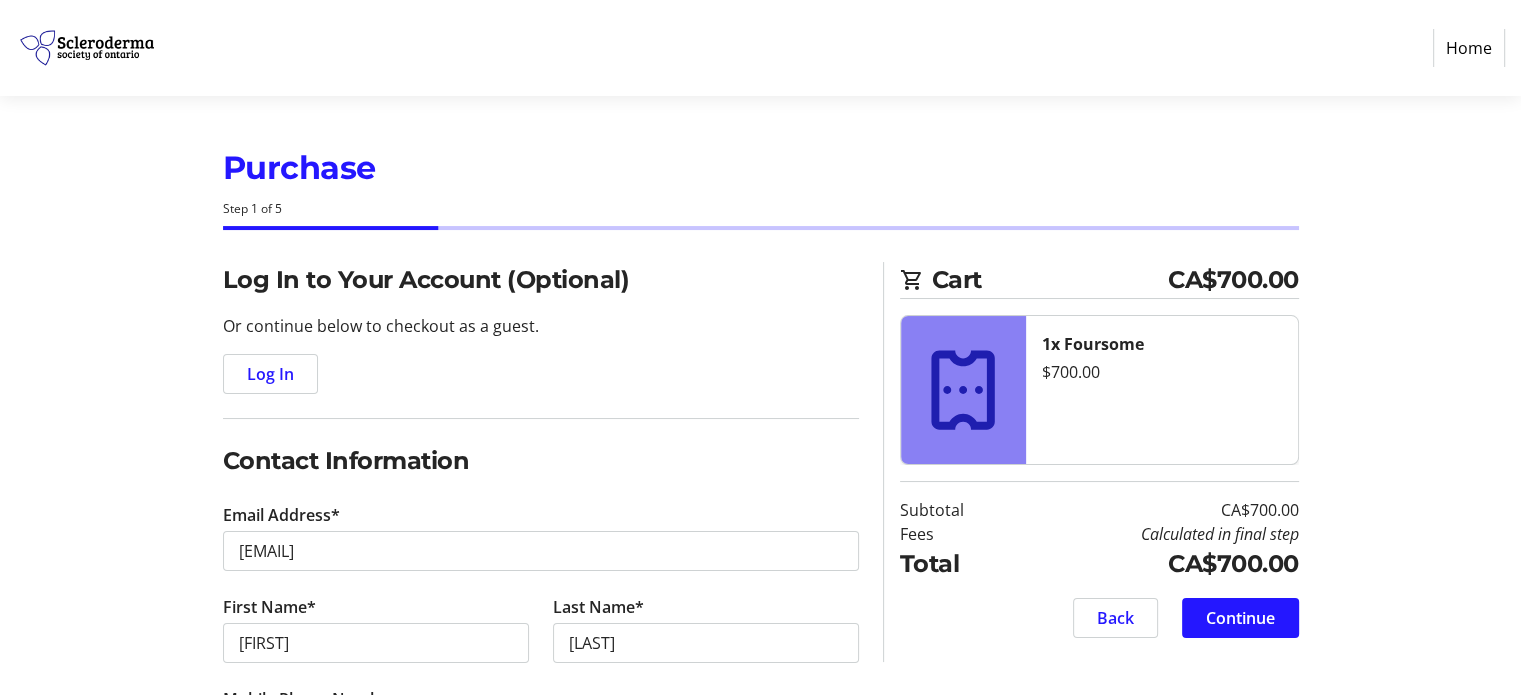 drag, startPoint x: 654, startPoint y: 670, endPoint x: 516, endPoint y: 611, distance: 150.08331 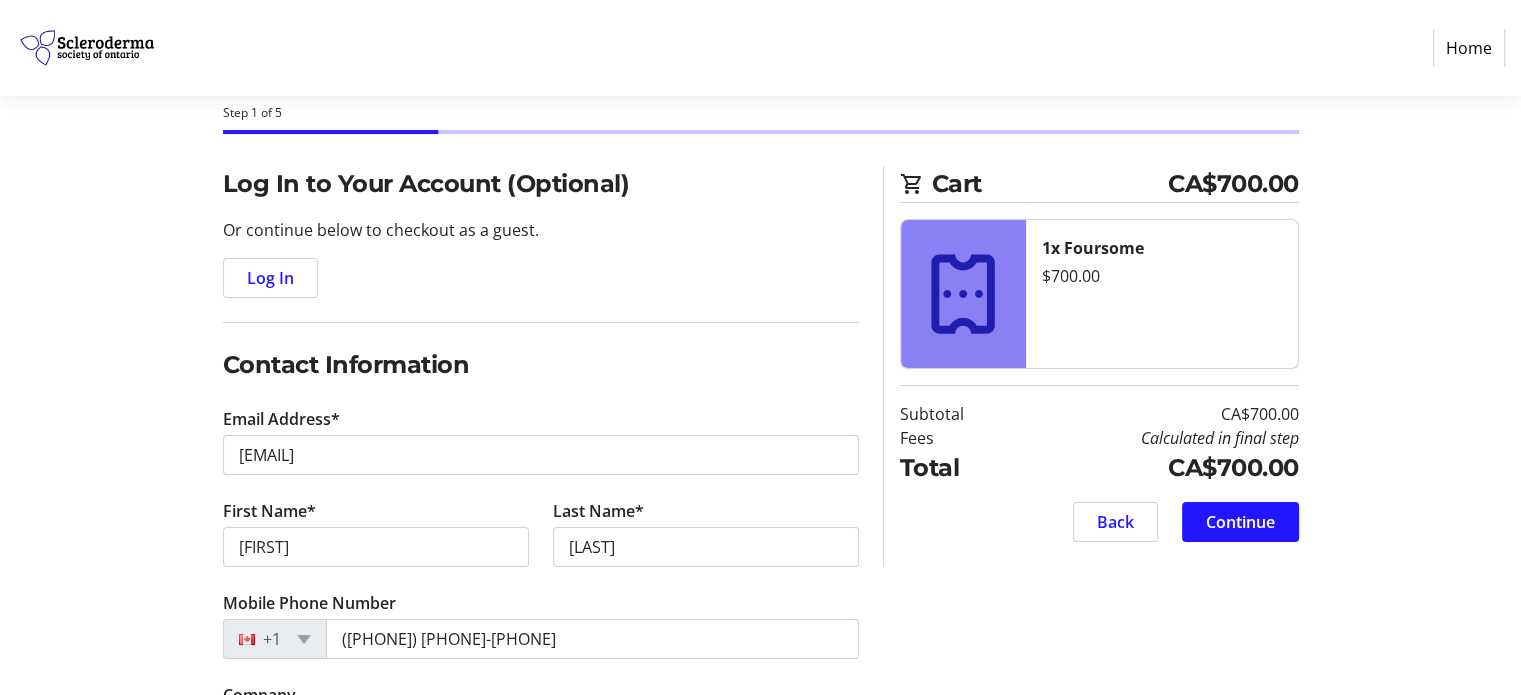 scroll, scrollTop: 222, scrollLeft: 0, axis: vertical 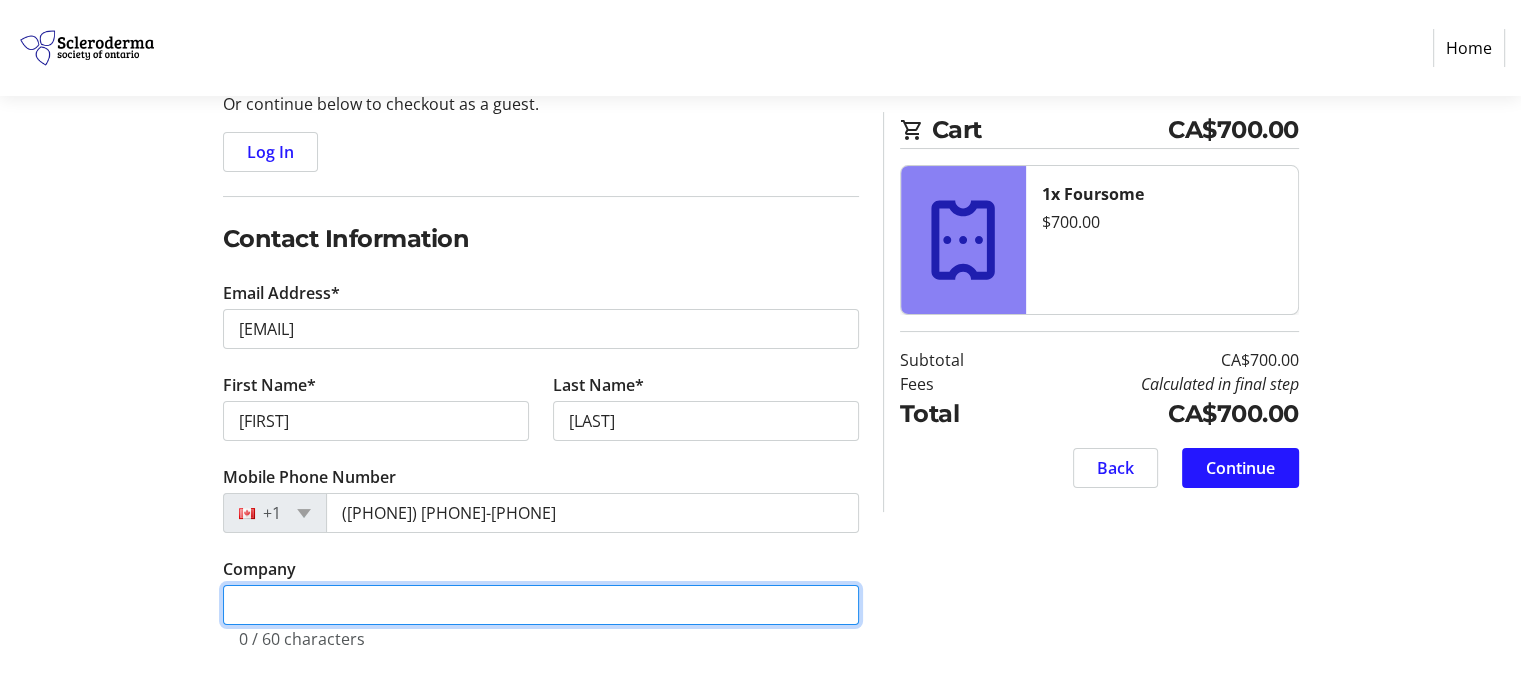 click on "Company" at bounding box center (541, 605) 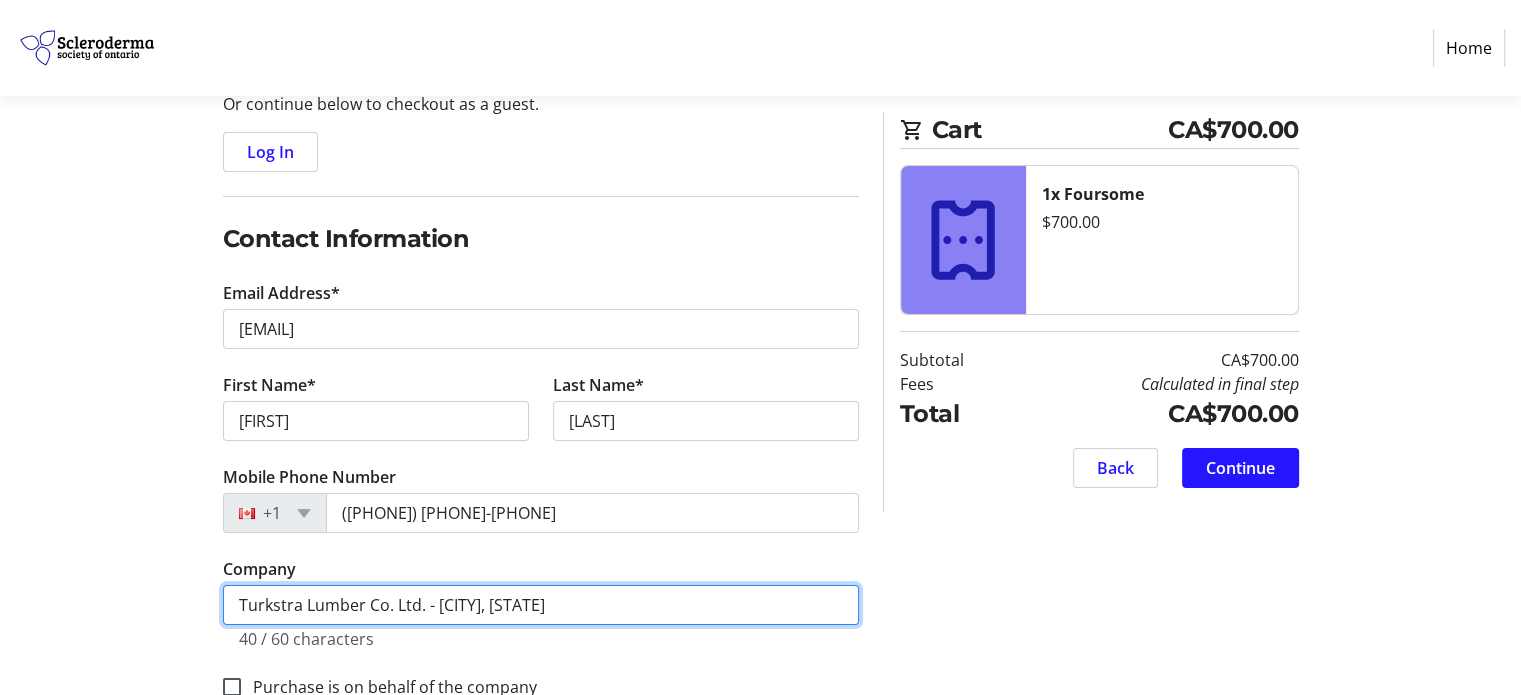click on "Turkstra Lumber Co. Ltd. - [CITY], [STATE]" at bounding box center [541, 605] 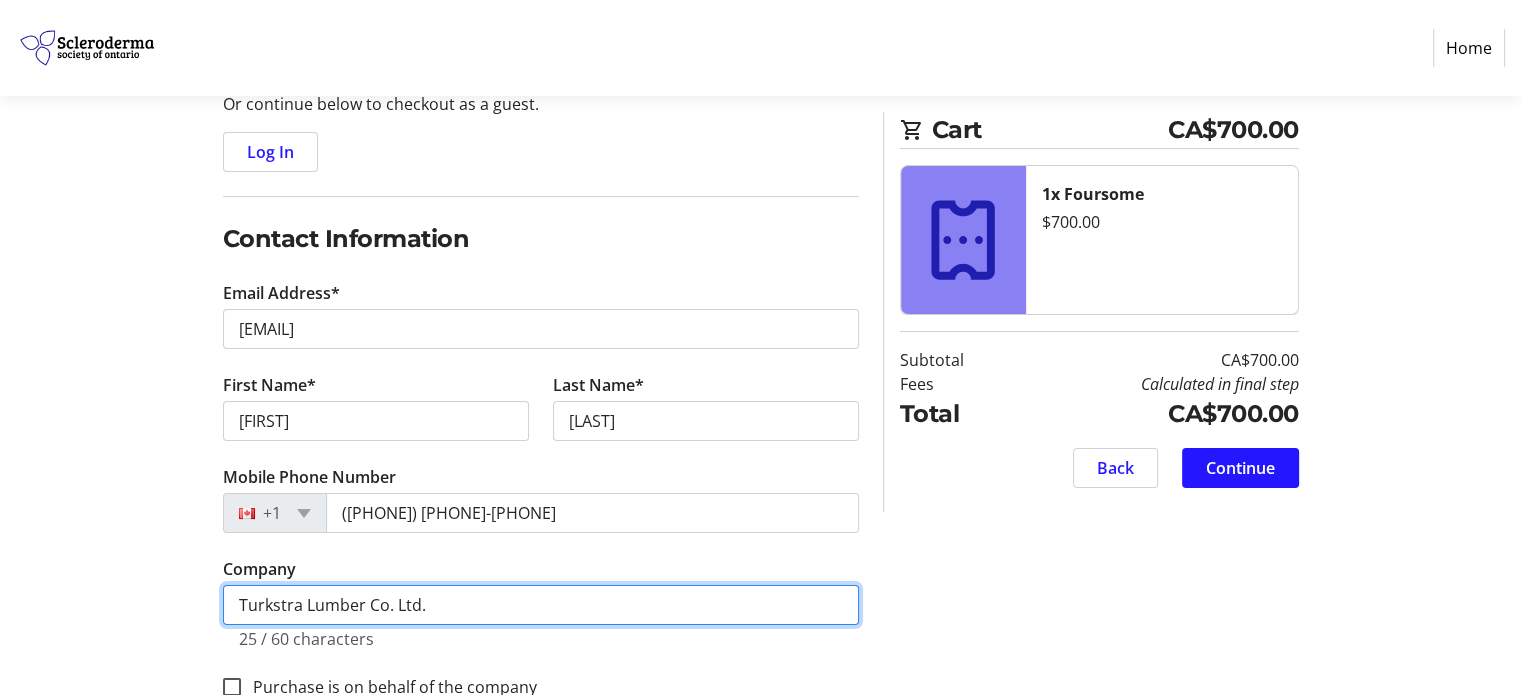 type on "Turkstra Lumber Co. Ltd." 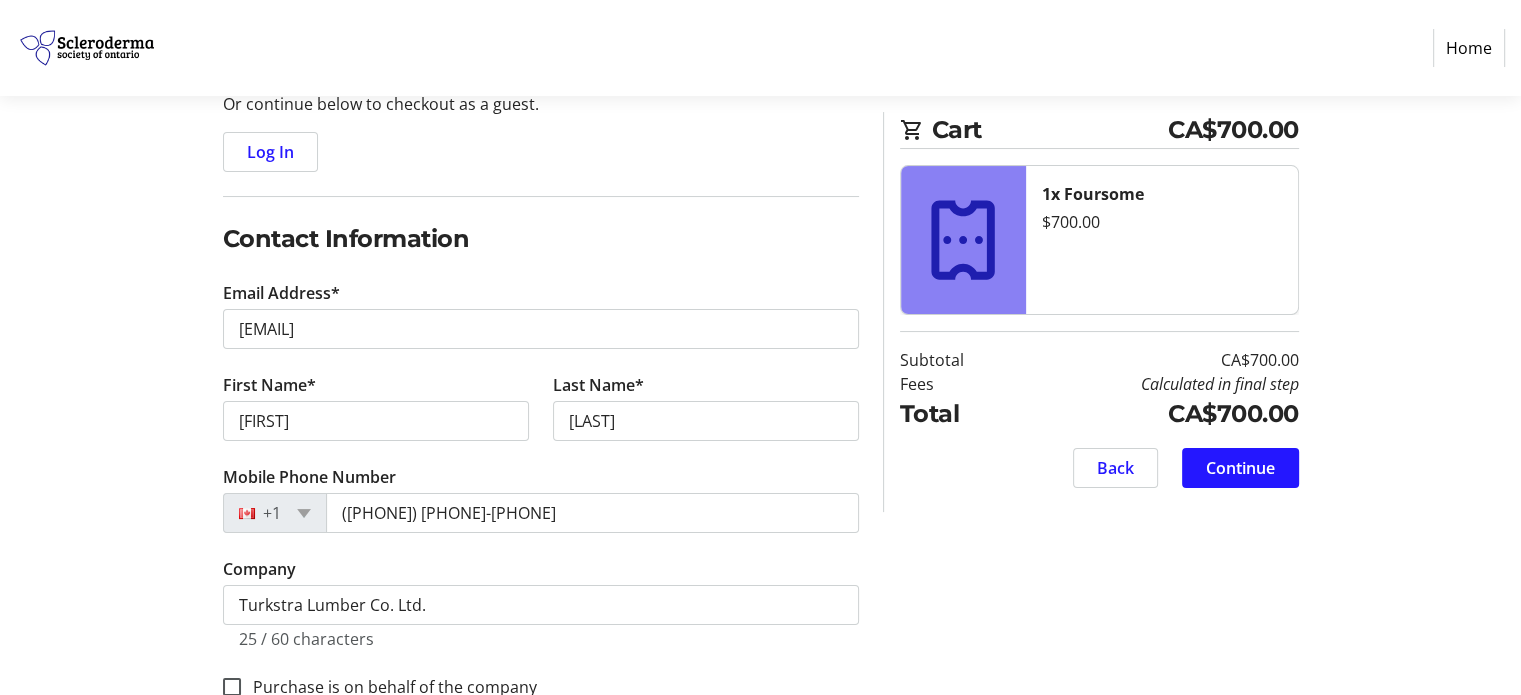 click on "Log In to Your Account (Optional) Or continue below to checkout as a guest.  Log In  Contact Information Email Address* [EMAIL] First Name* [FIRST] Last Name* [LAST]  Mobile Phone Number  +1 ([PHONE]) [PHONE]-[PHONE]  Company  Turkstra Lumber Co. Ltd. 25 / 60 characters  Purchase is on behalf of the company  Cart CA$700.00 1x Foursome  $700.00  Subtotal  CA$700.00  Fees  Calculated in final step  Total  CA$700.00   Back   Continue" 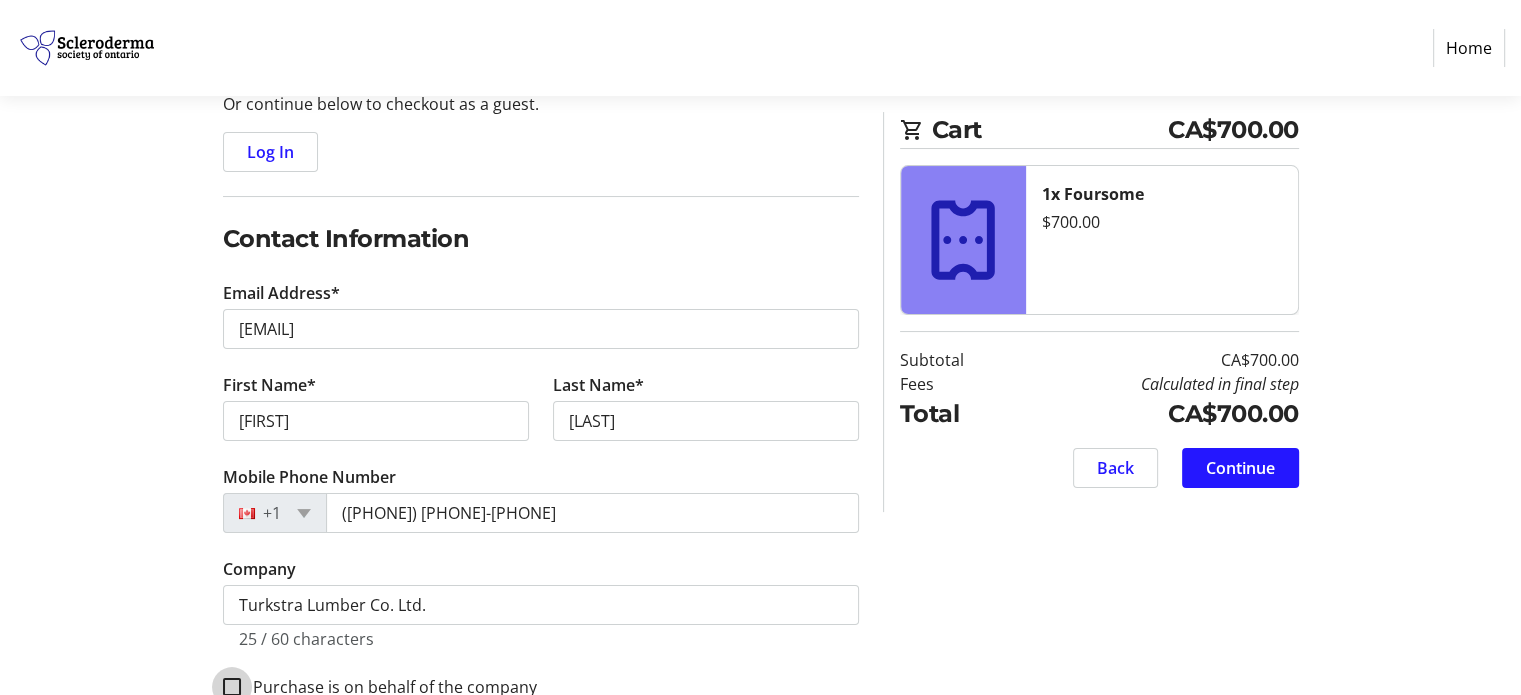 click on "Purchase is on behalf of the company" at bounding box center (232, 687) 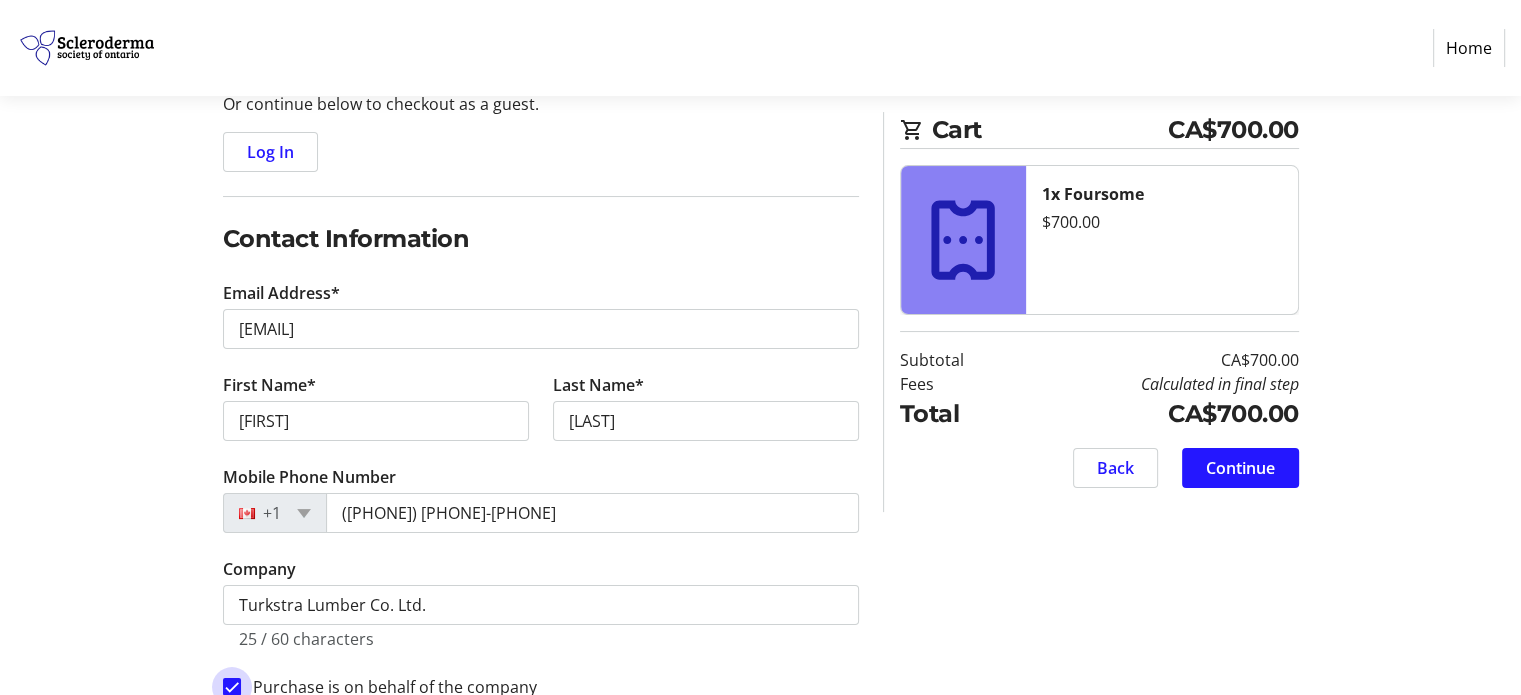 checkbox on "true" 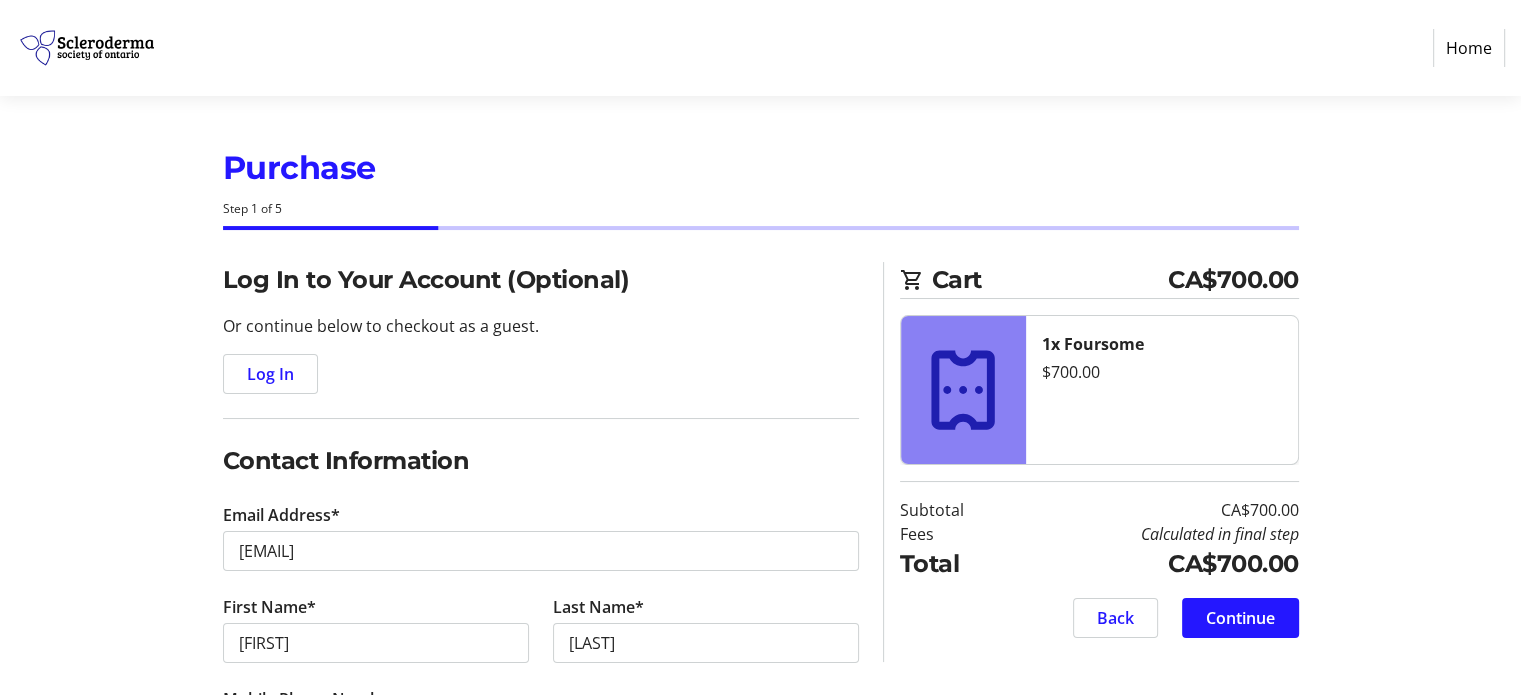 scroll, scrollTop: 271, scrollLeft: 0, axis: vertical 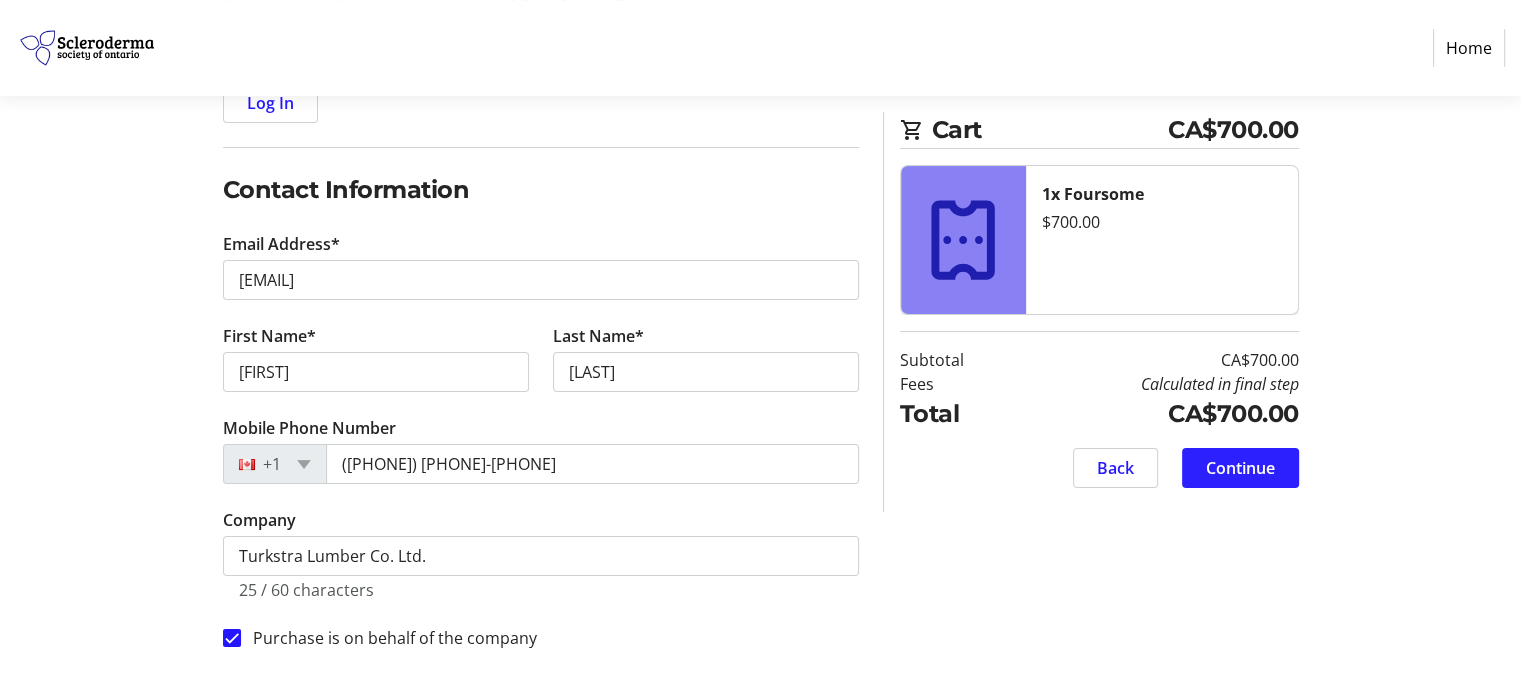 click 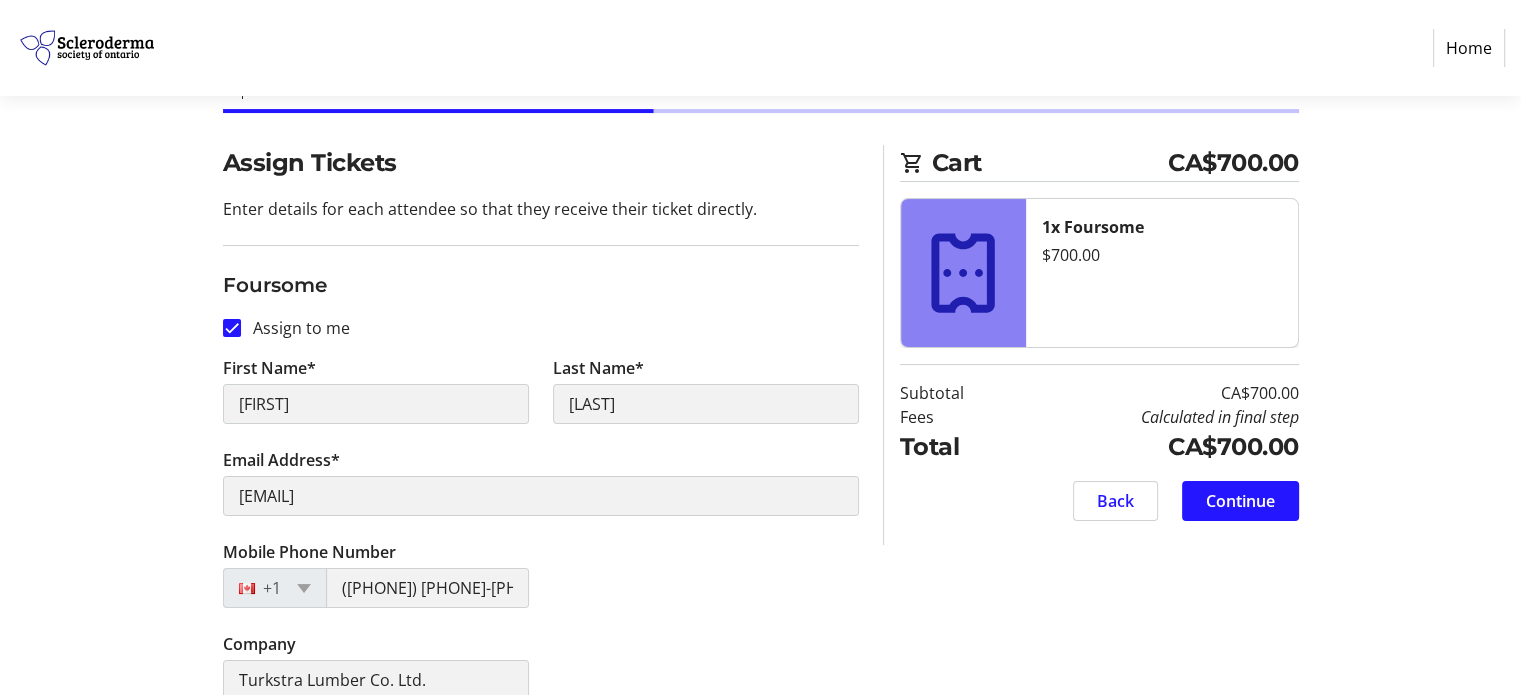 scroll, scrollTop: 144, scrollLeft: 0, axis: vertical 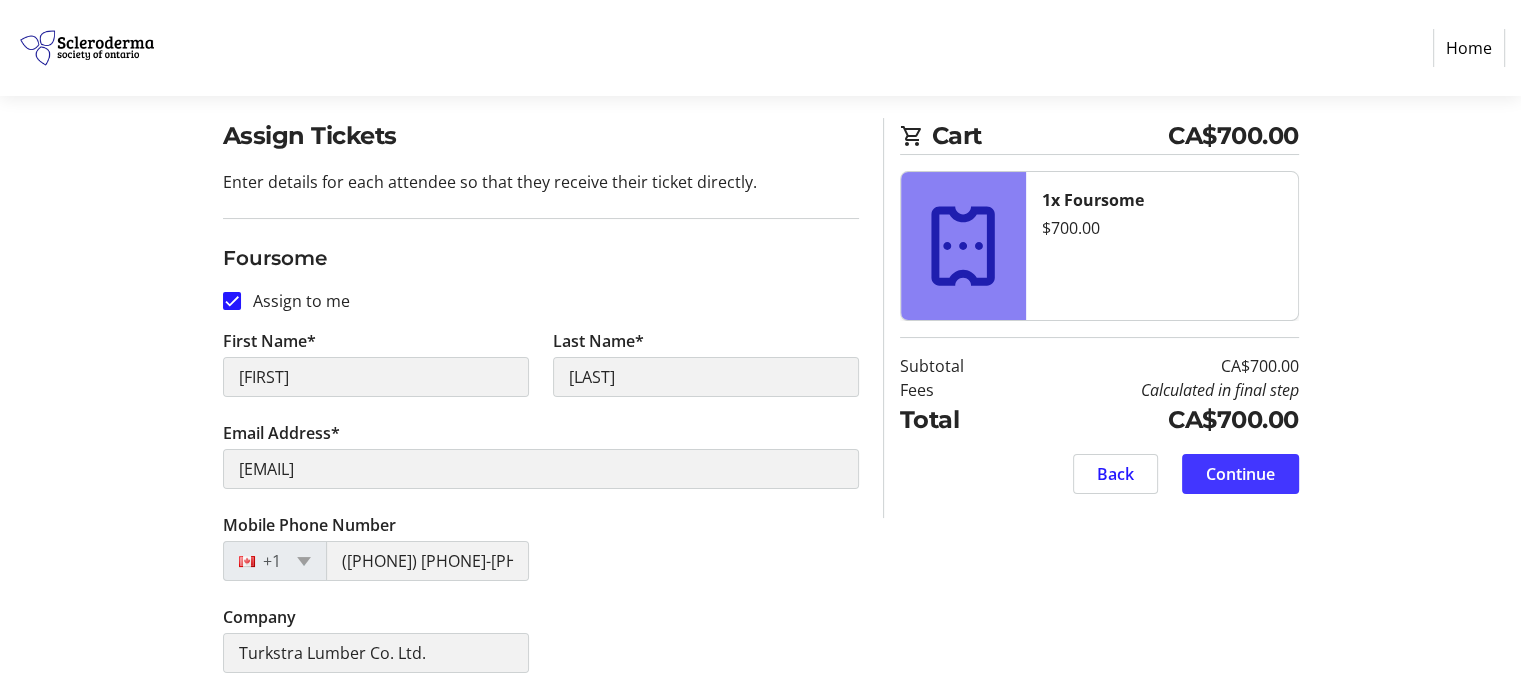 click 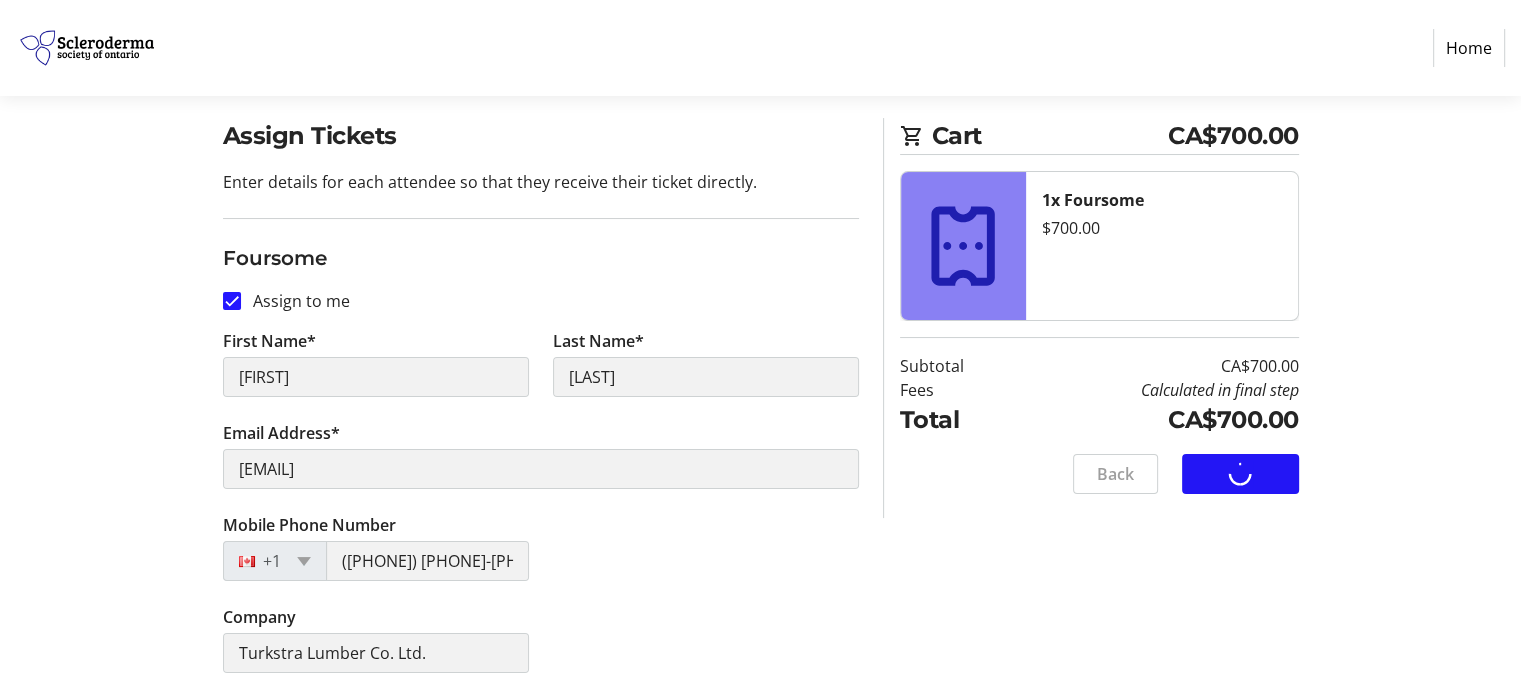 scroll, scrollTop: 0, scrollLeft: 0, axis: both 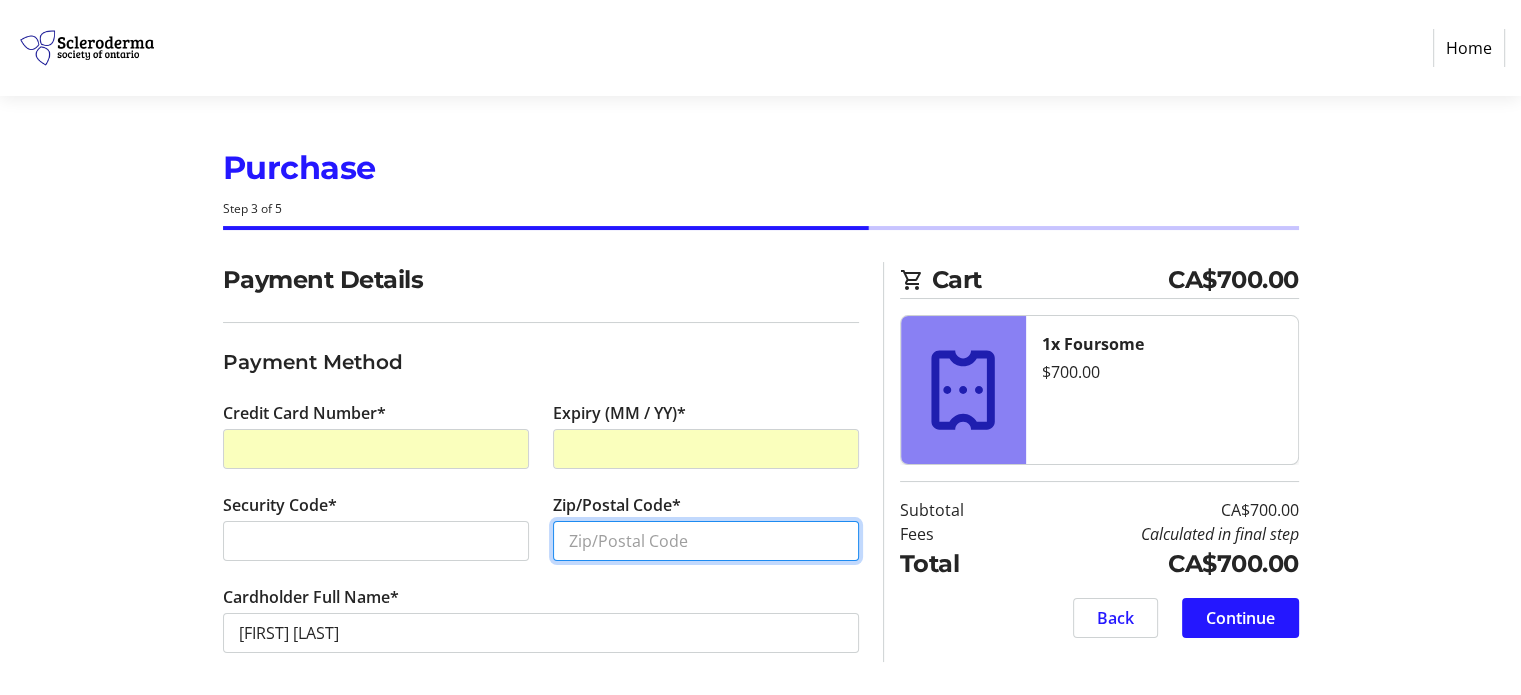 click on "Zip/Postal Code*" at bounding box center (706, 541) 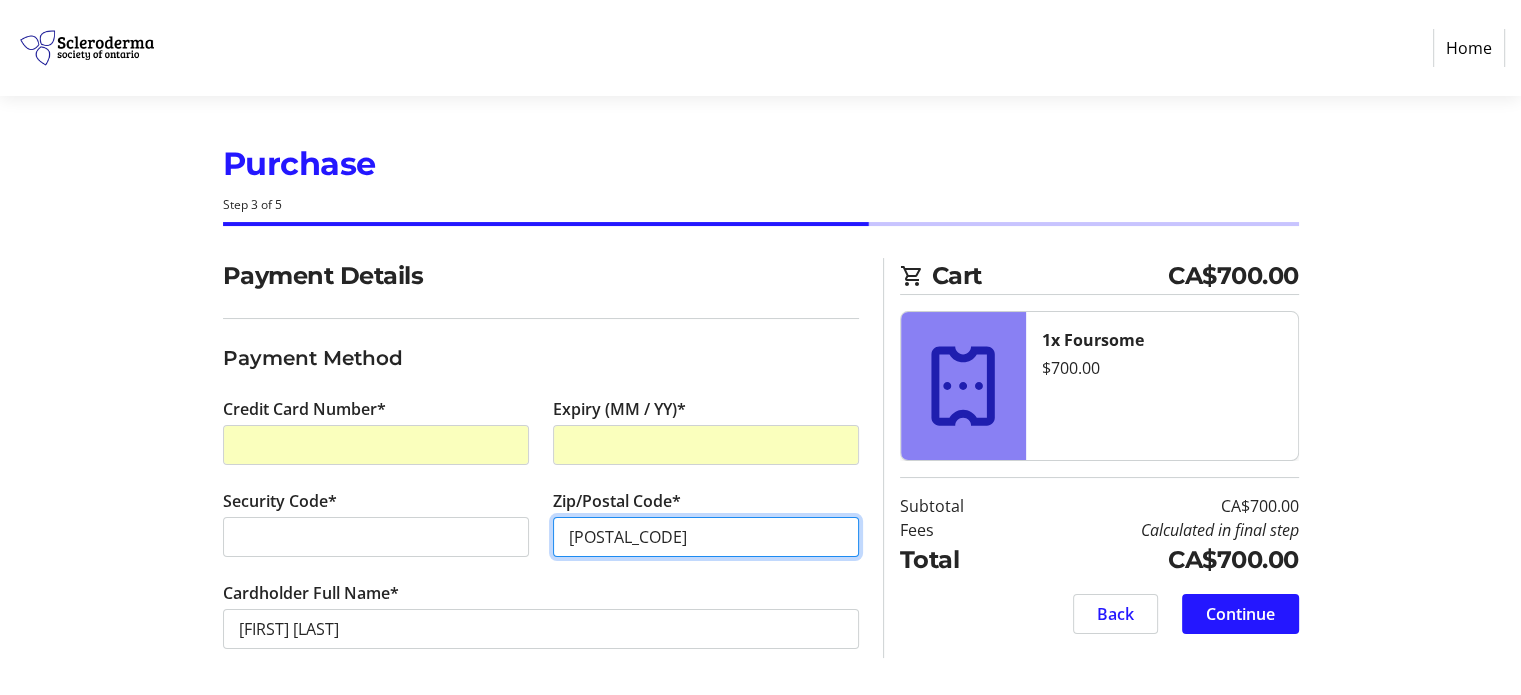 scroll, scrollTop: 4, scrollLeft: 0, axis: vertical 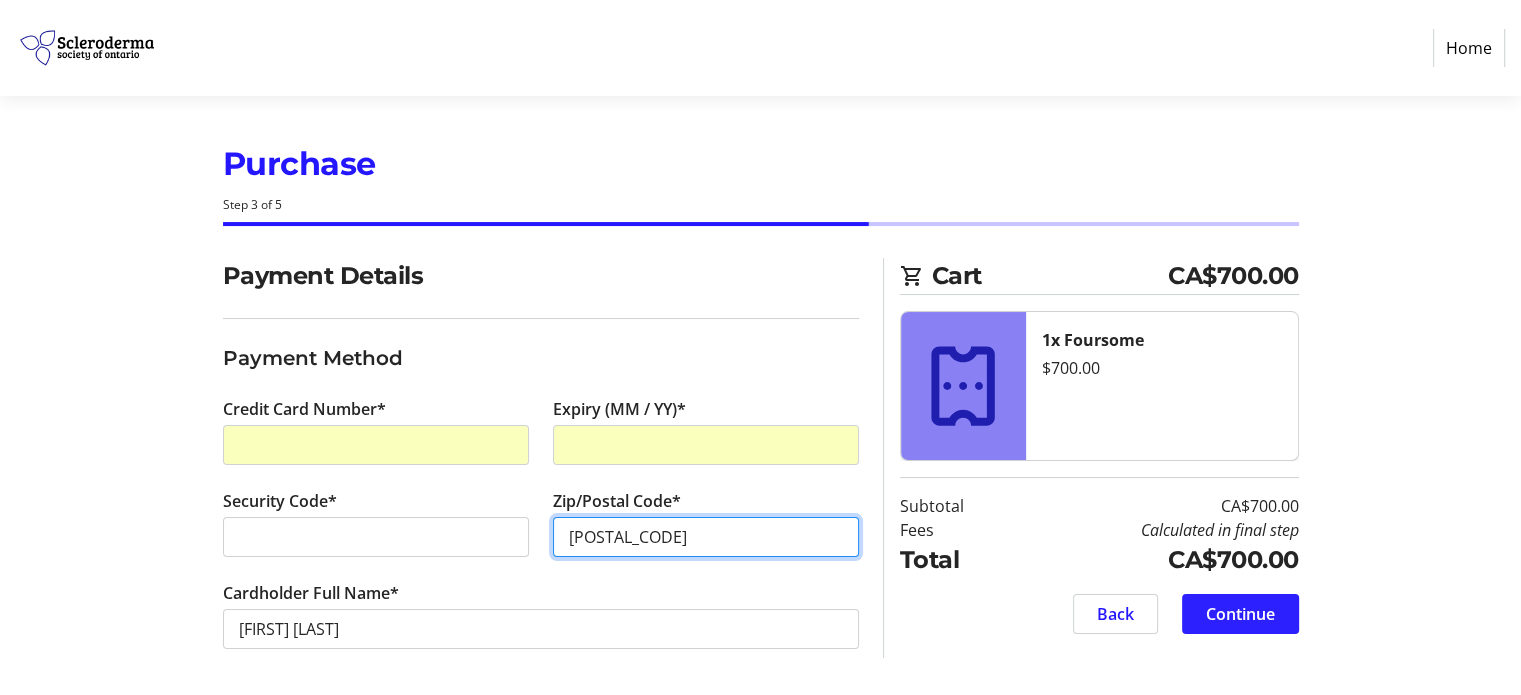 type on "[POSTAL_CODE]" 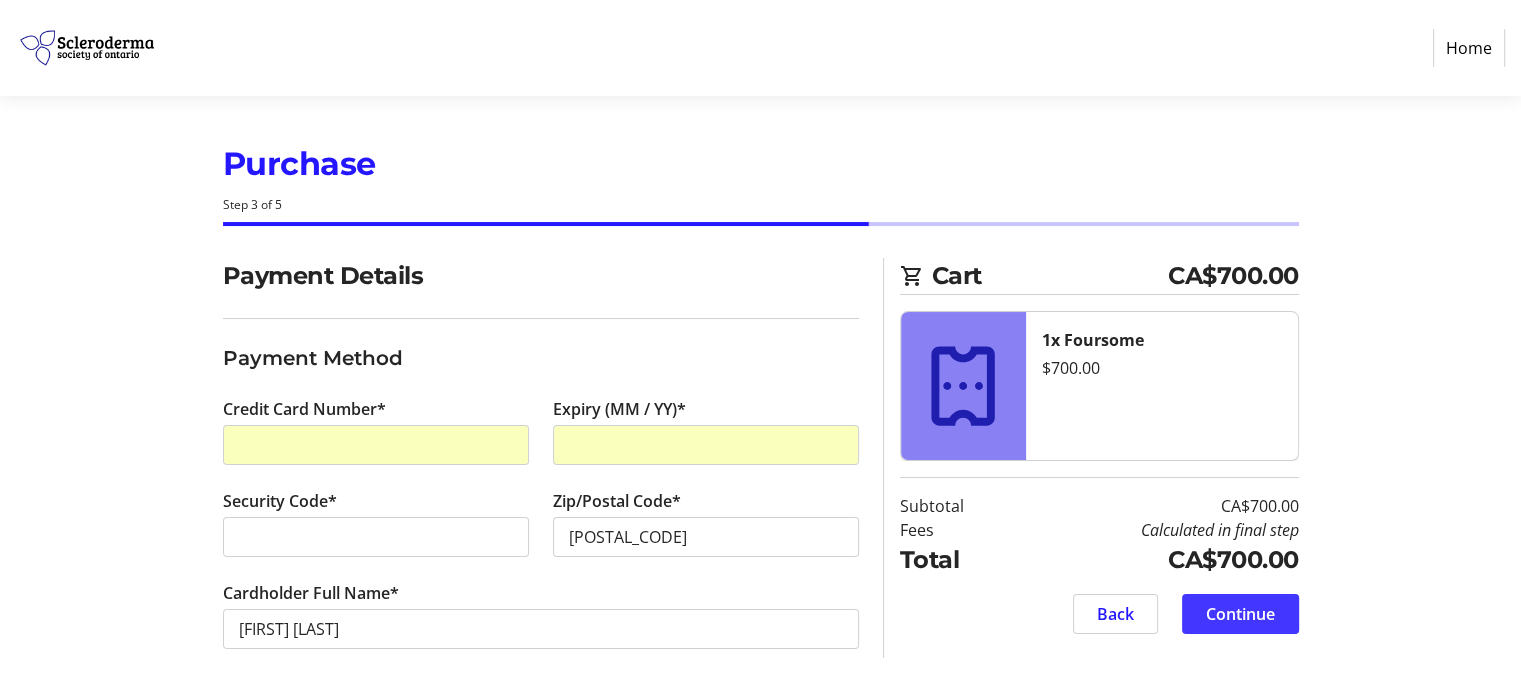 click on "Continue" 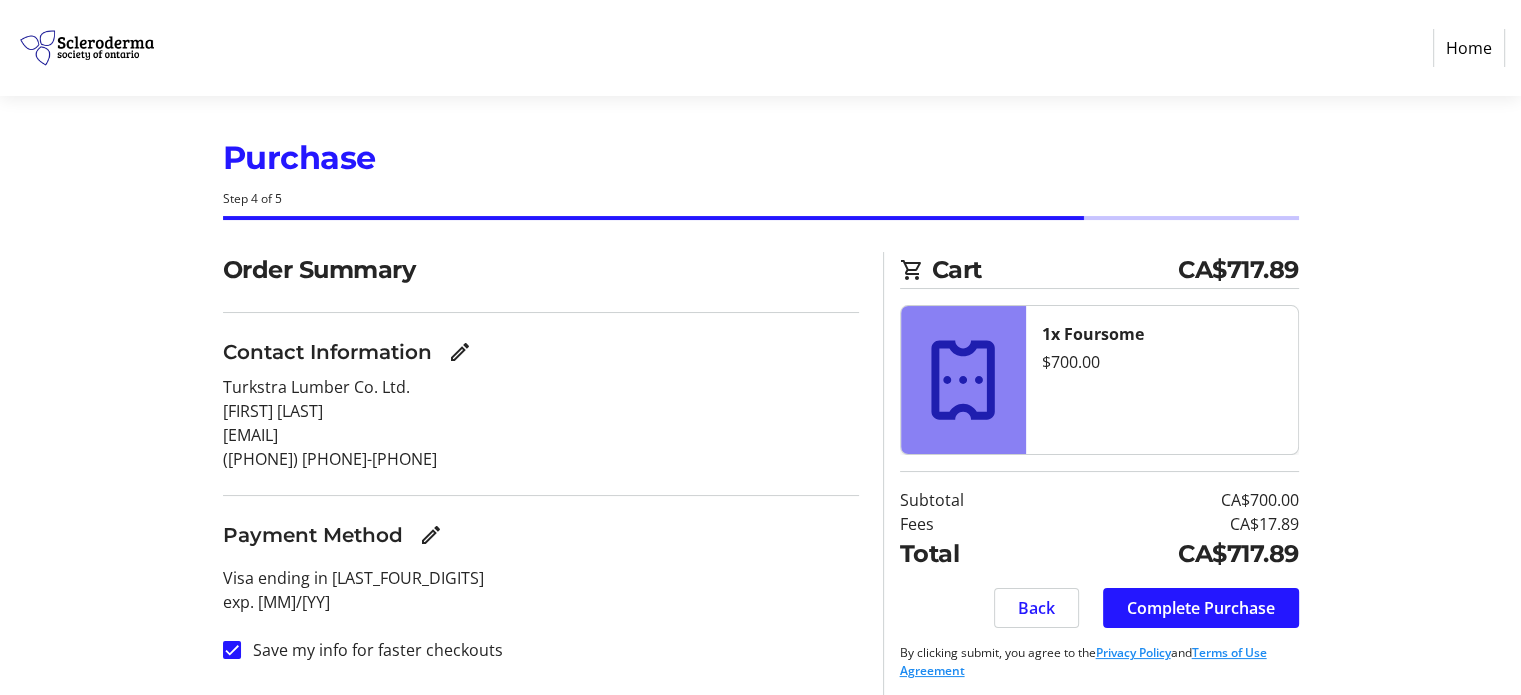 scroll, scrollTop: 18, scrollLeft: 0, axis: vertical 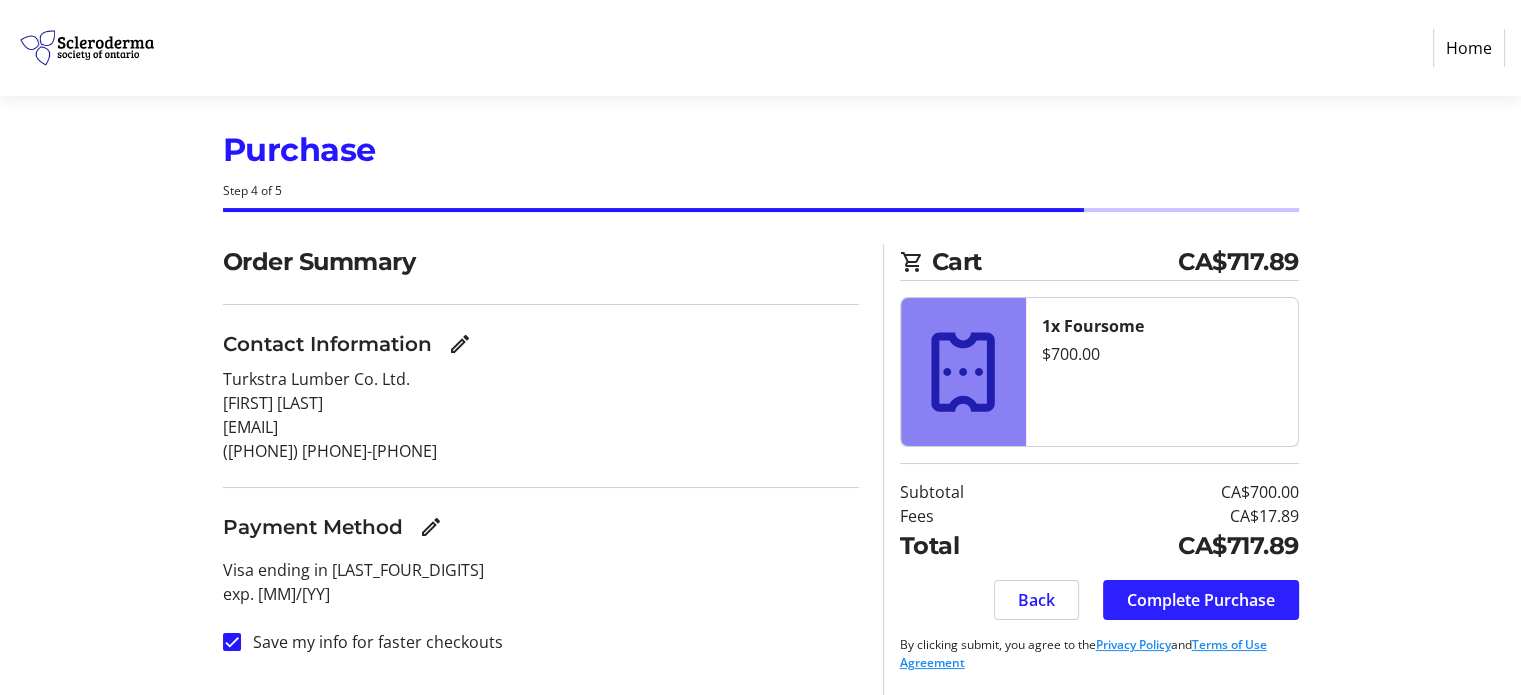 click on "Complete Purchase" 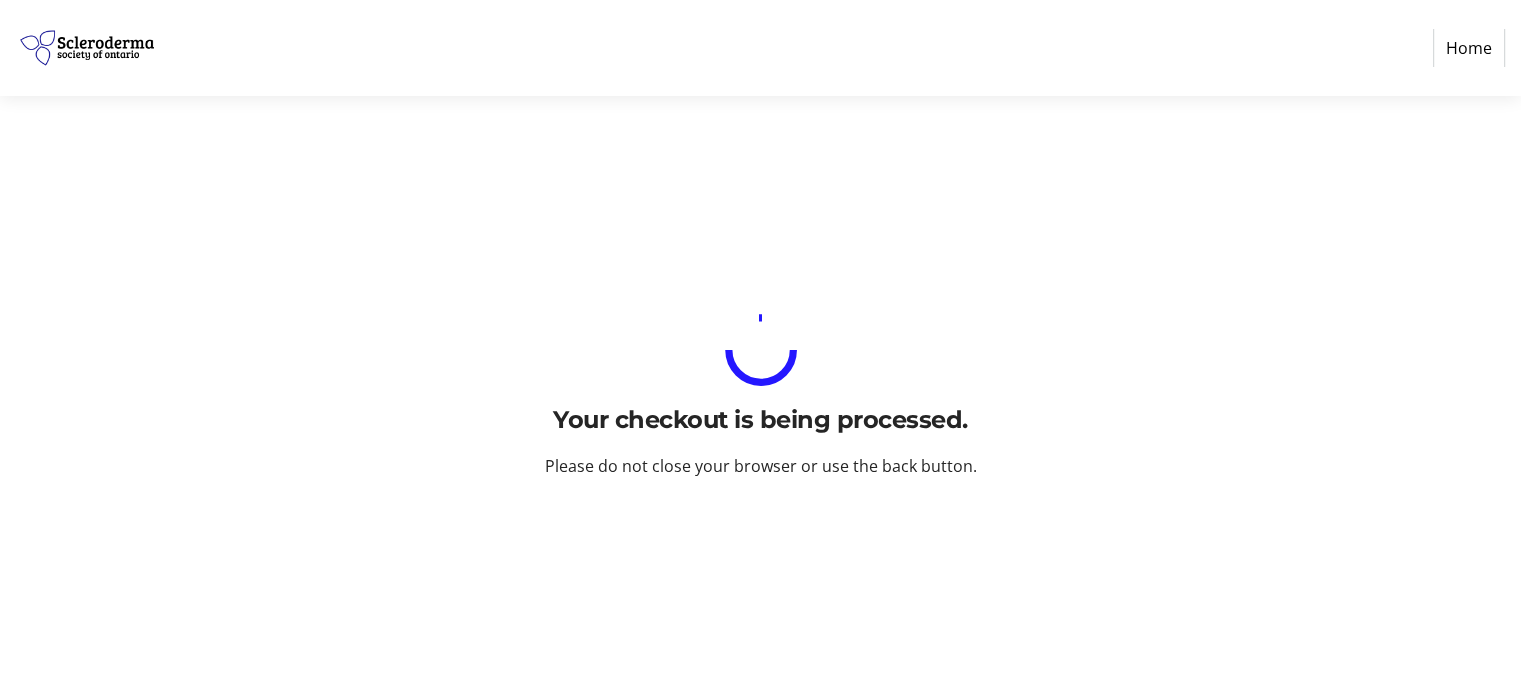 scroll, scrollTop: 0, scrollLeft: 0, axis: both 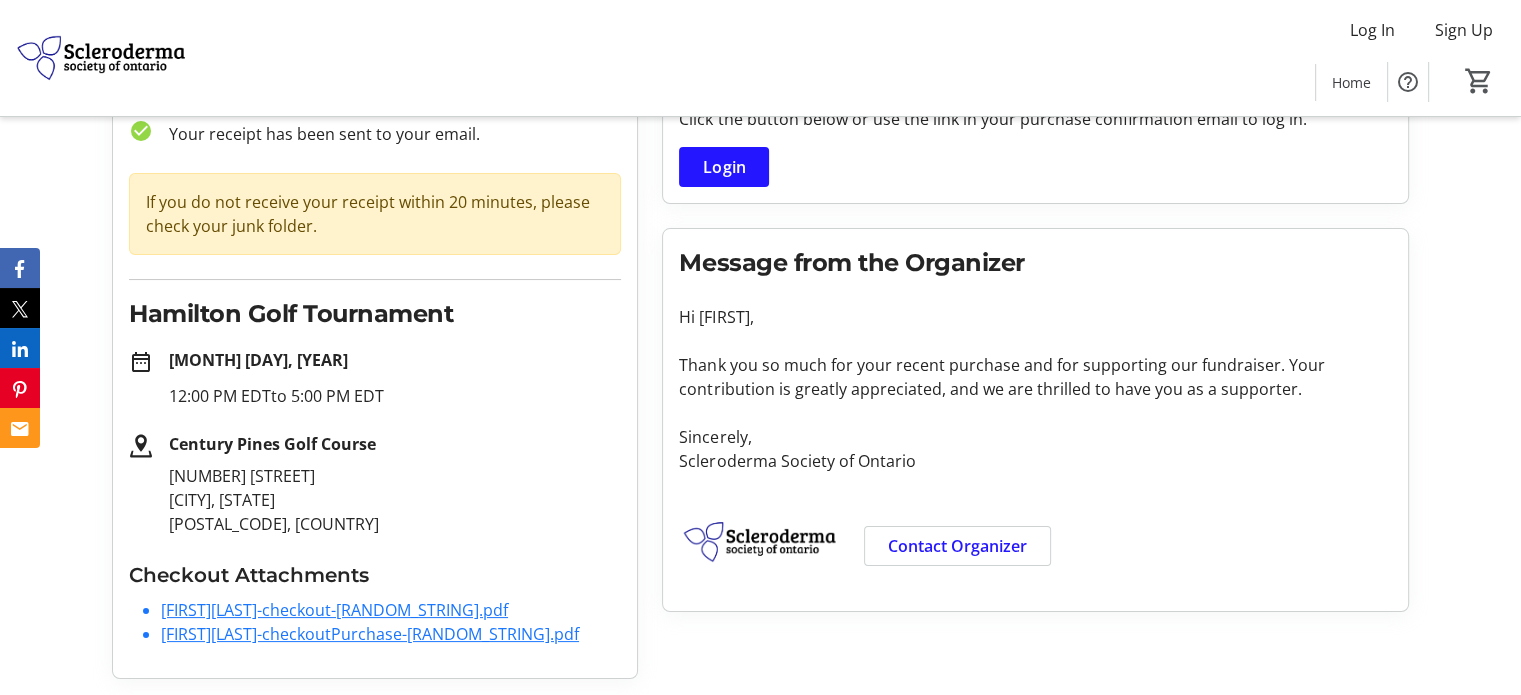 click on "[FIRST][LAST]-checkout-[RANDOM_STRING].pdf" 